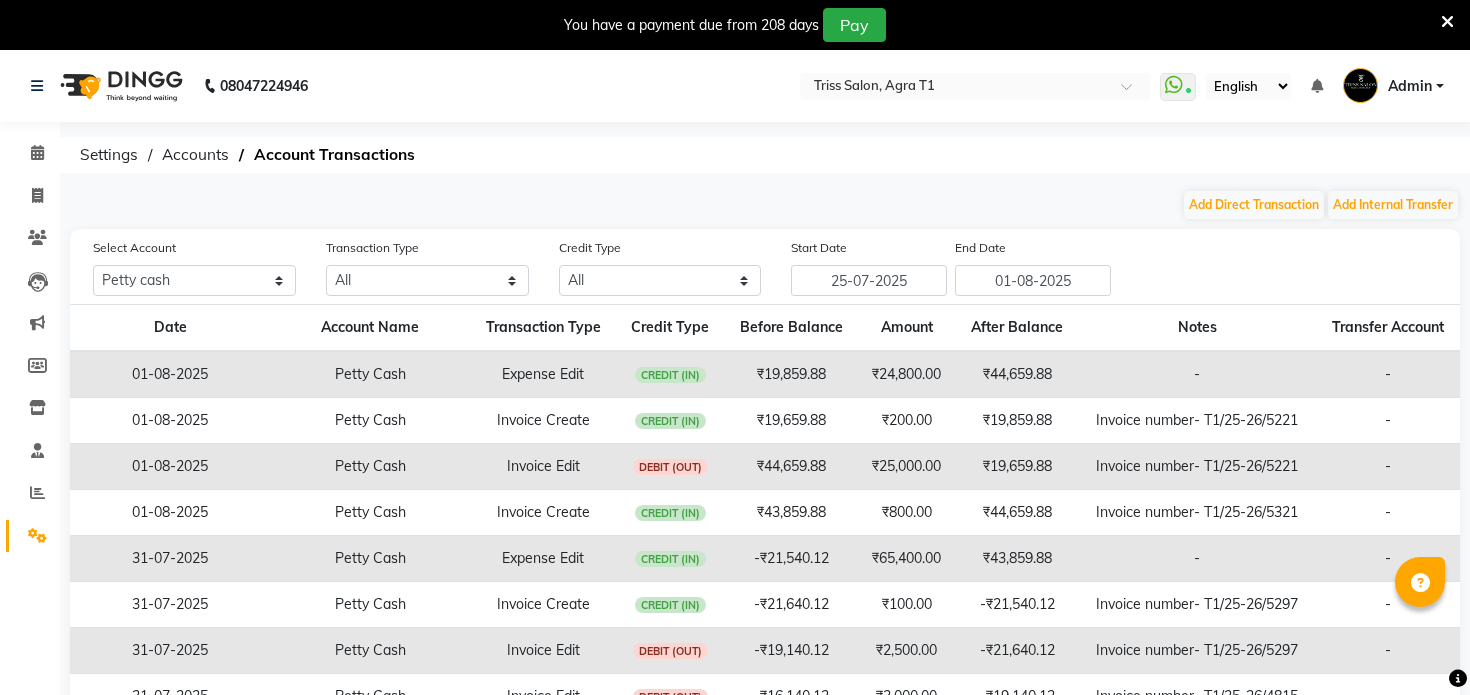select on "2456" 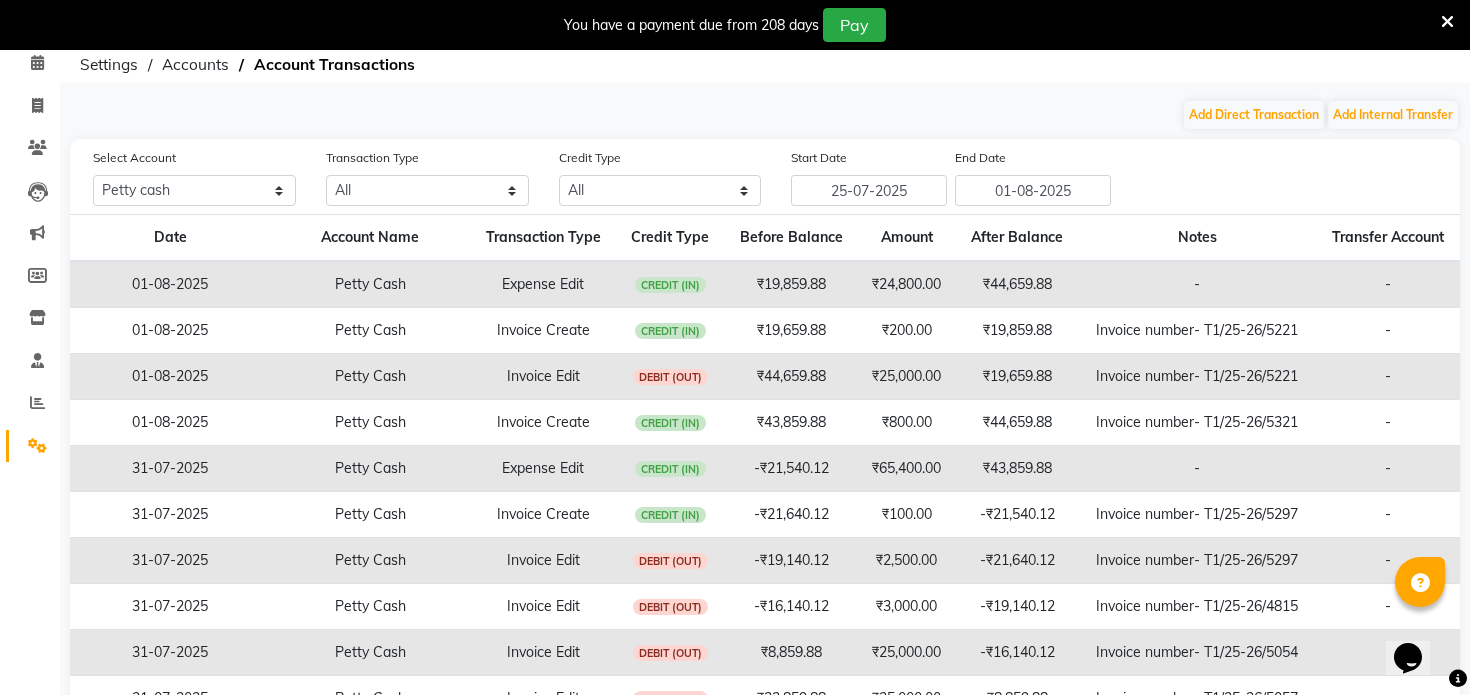 scroll, scrollTop: 0, scrollLeft: 0, axis: both 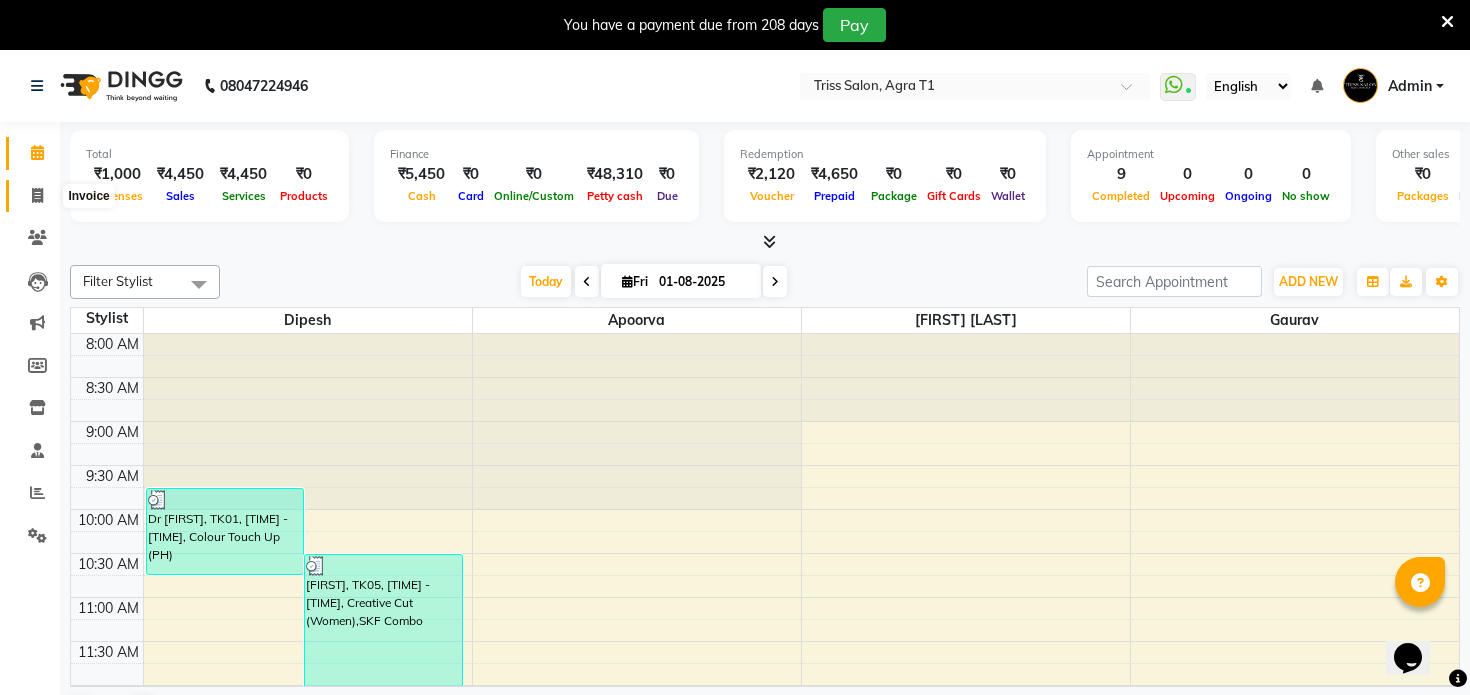 click 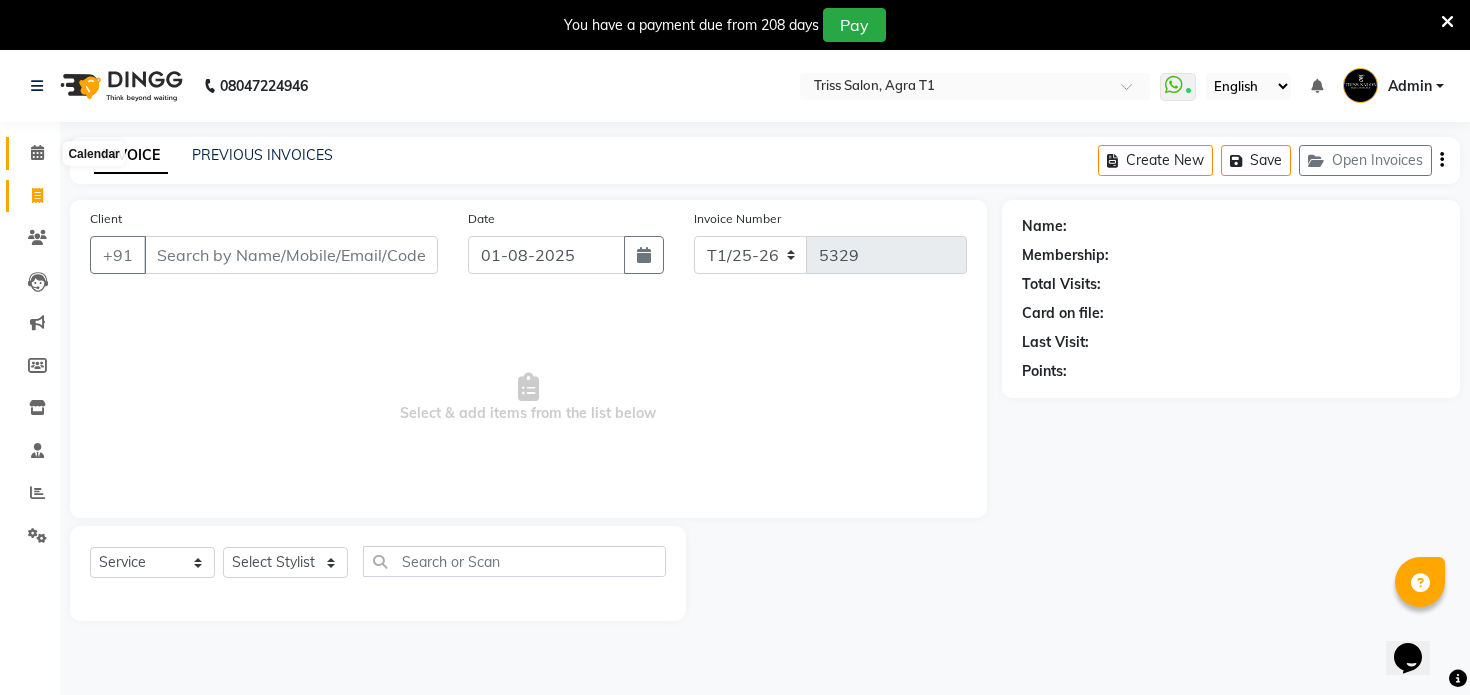 click 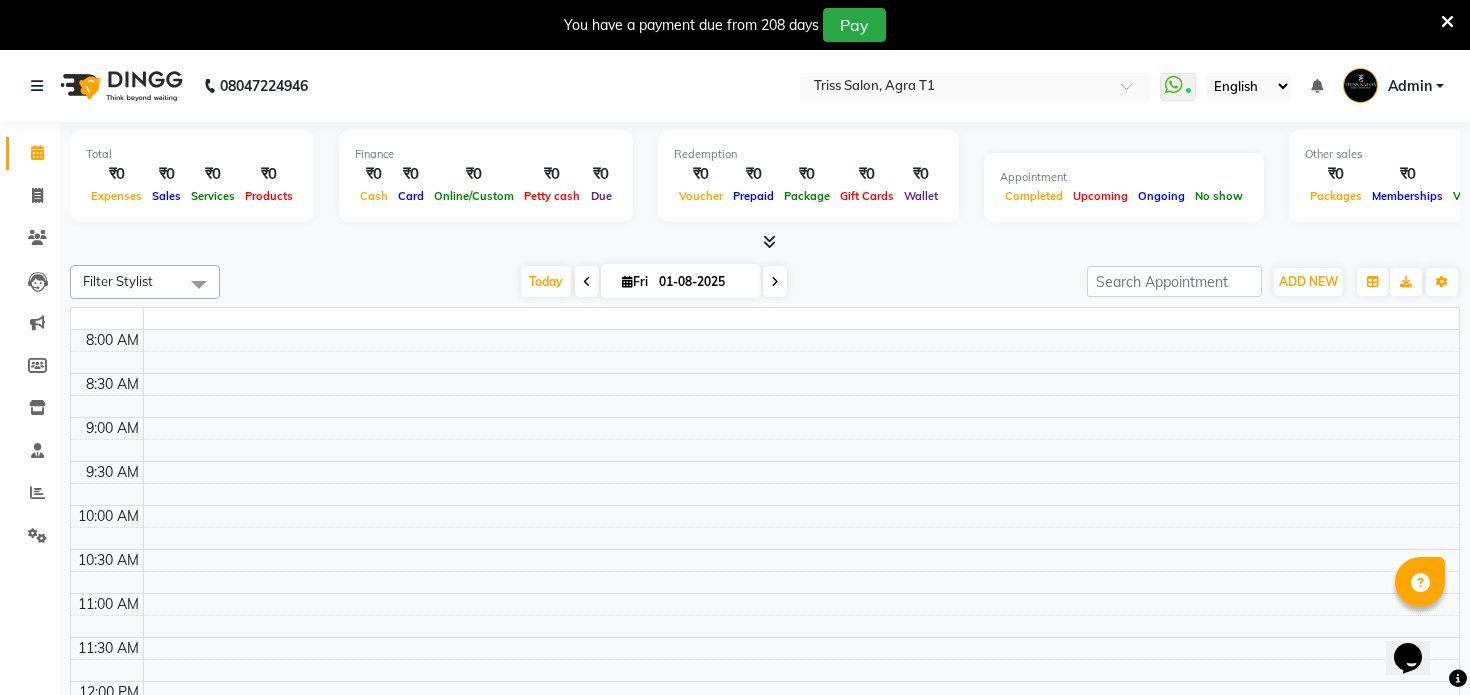 scroll, scrollTop: 0, scrollLeft: 0, axis: both 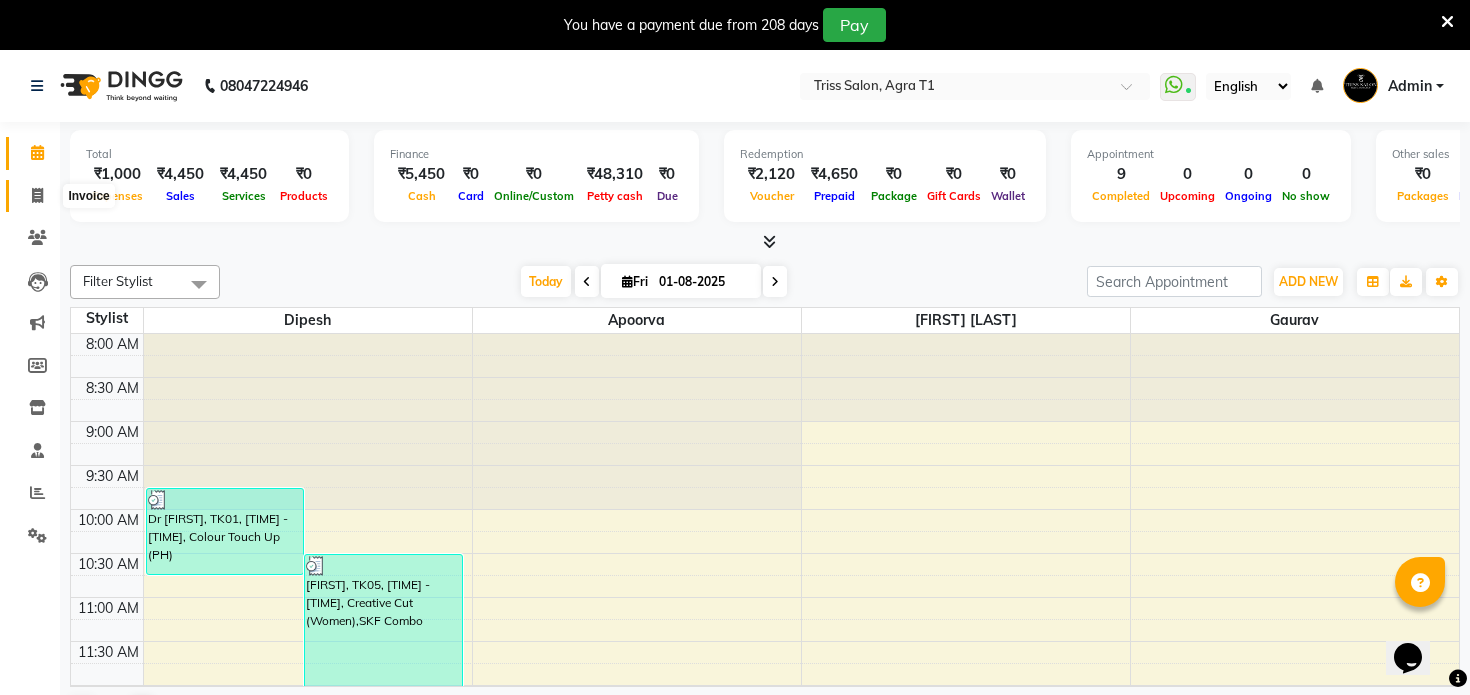 click 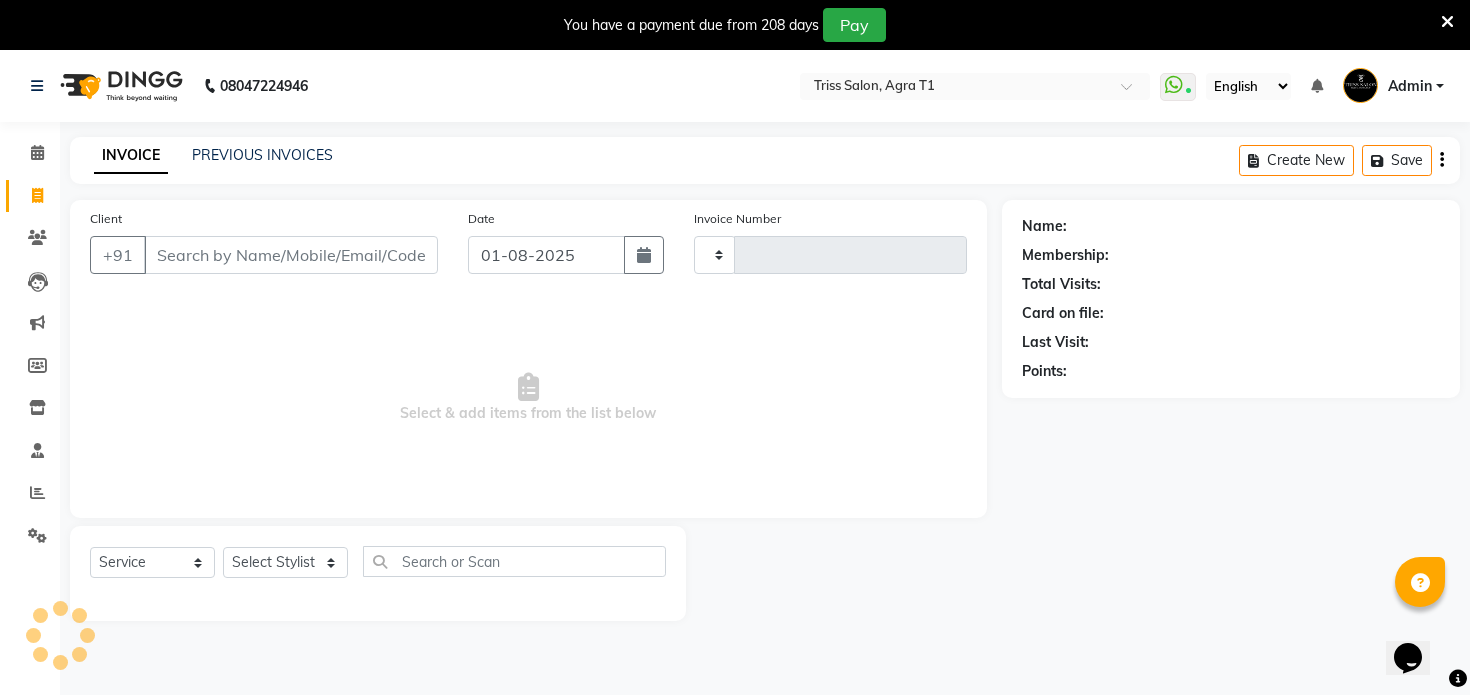 type on "5329" 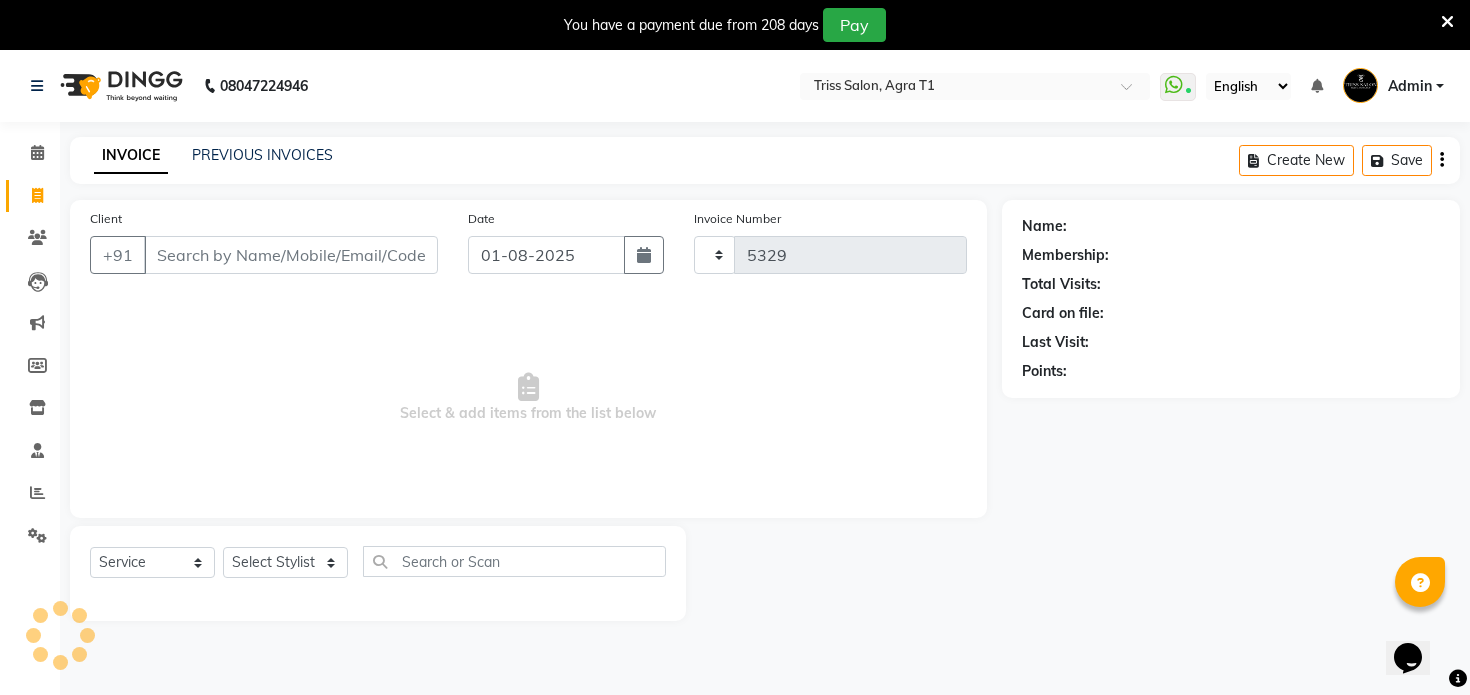 select on "4300" 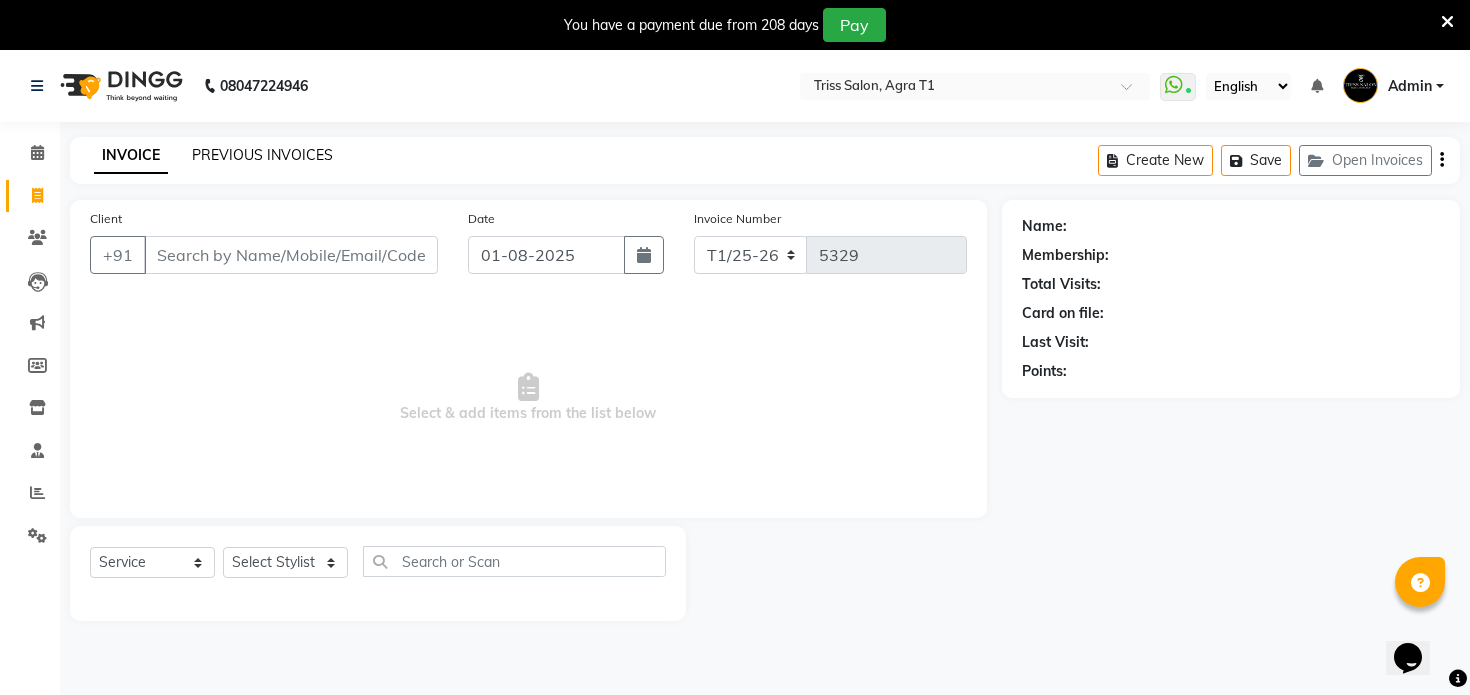 click on "PREVIOUS INVOICES" 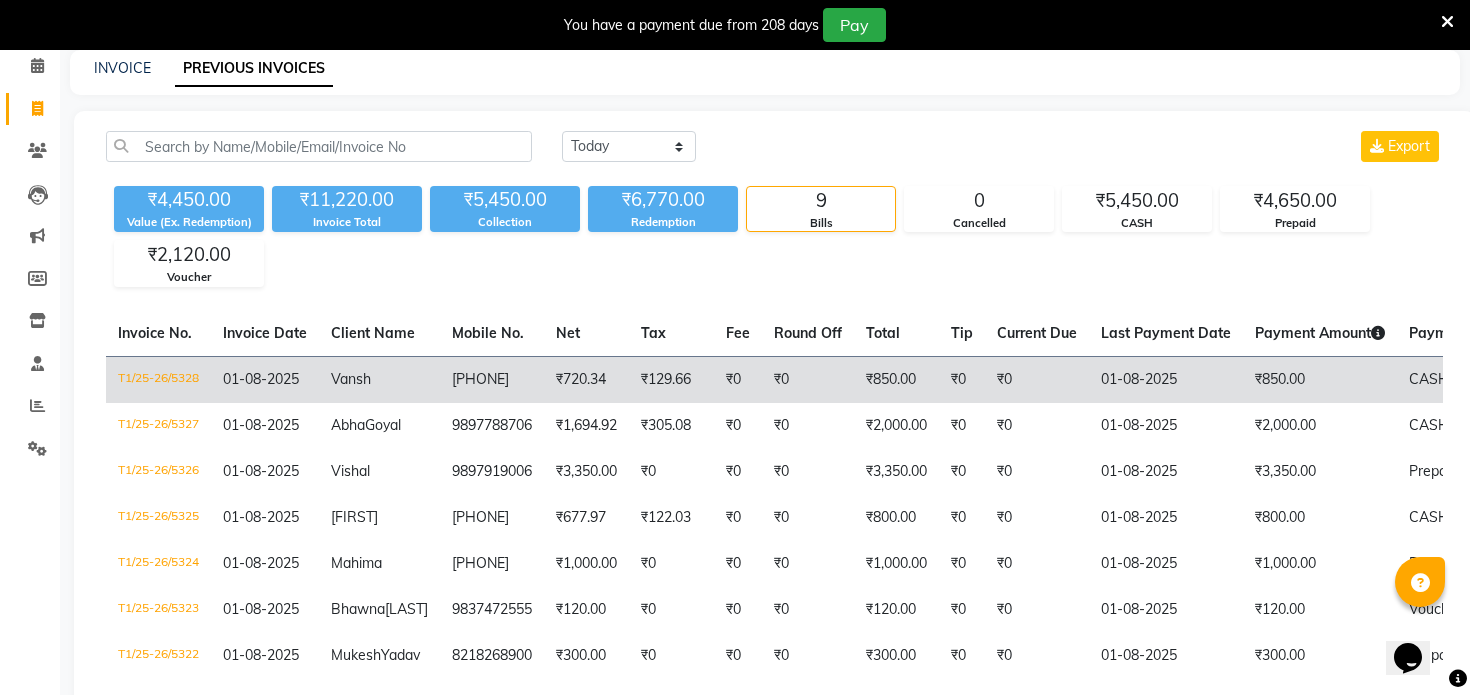 scroll, scrollTop: 91, scrollLeft: 0, axis: vertical 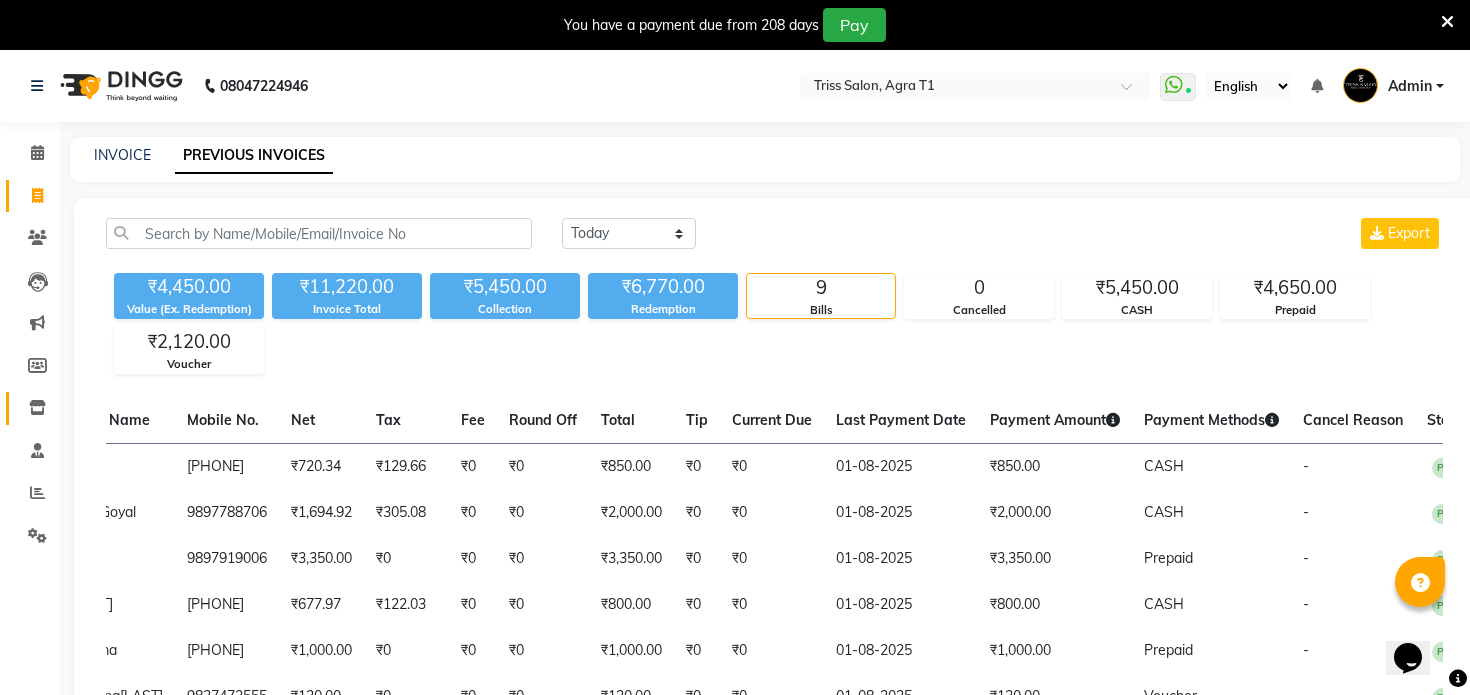 click on "Inventory" 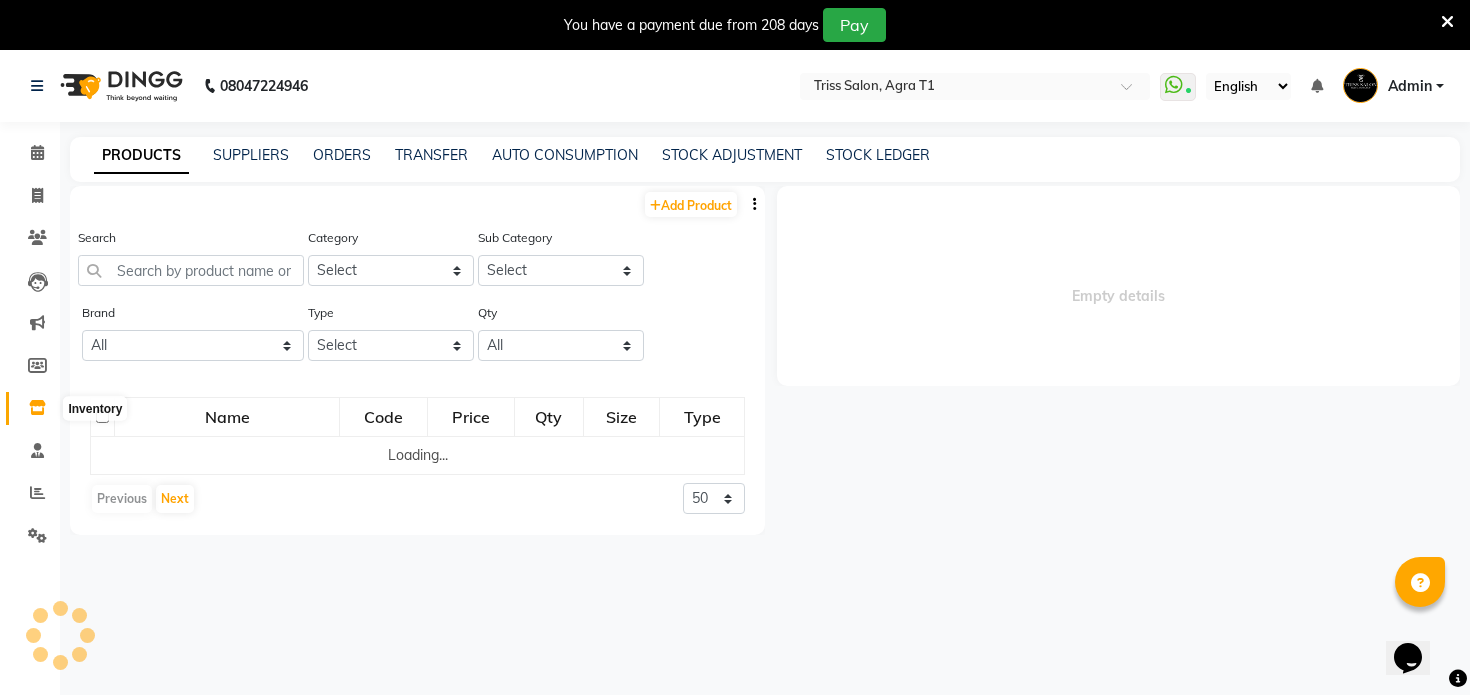 select 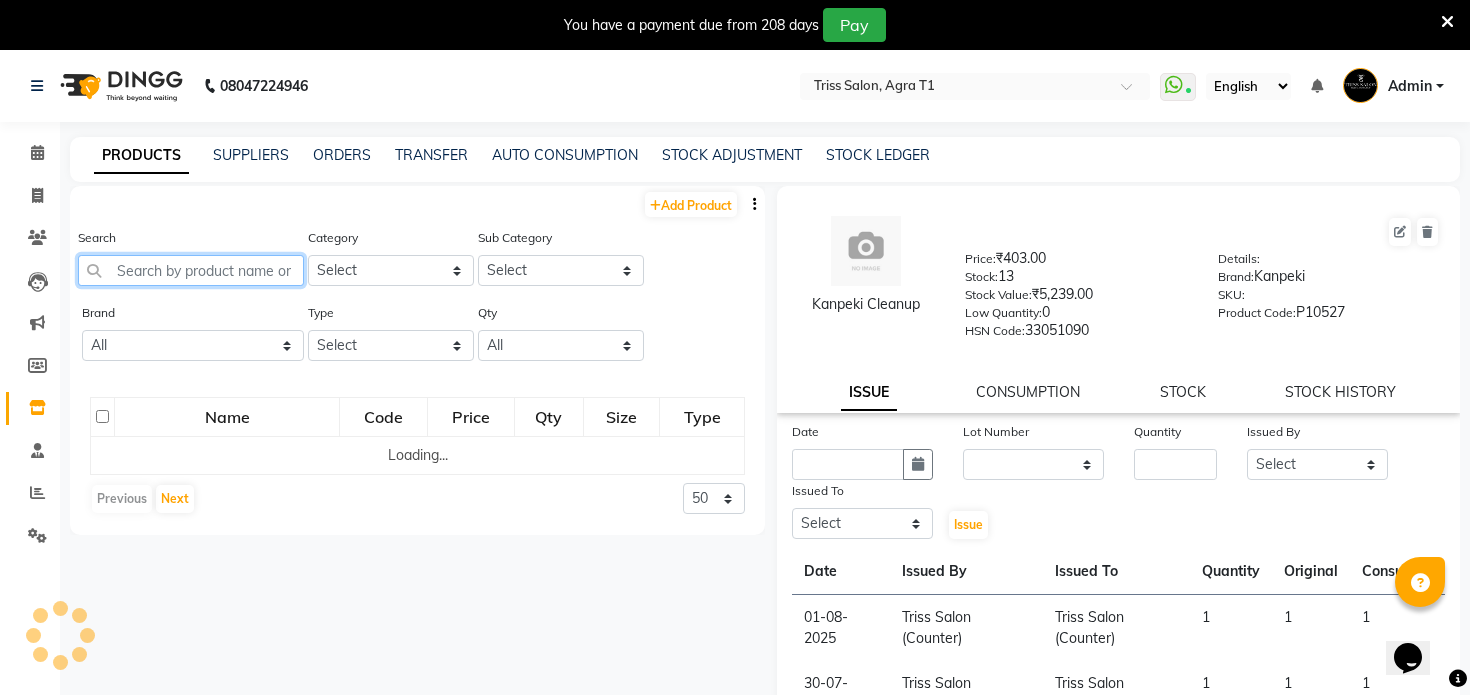 click 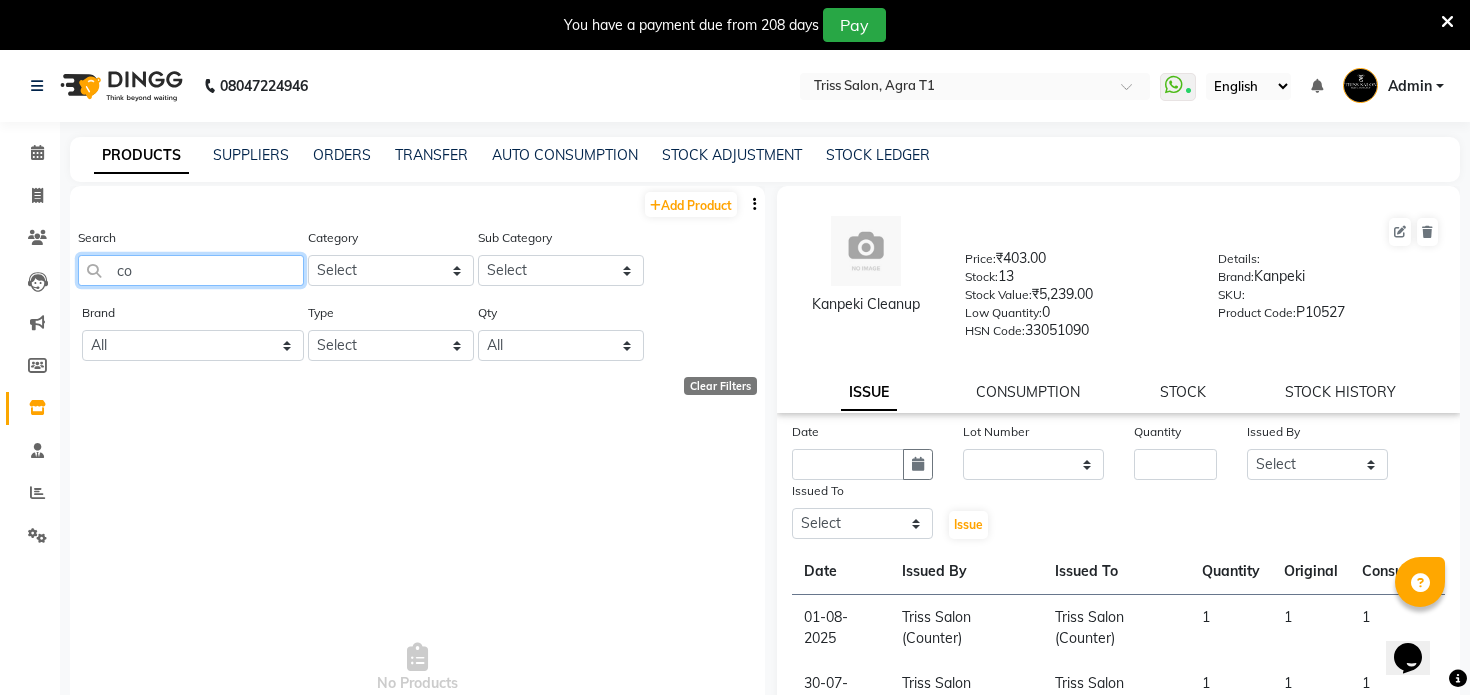type on "c" 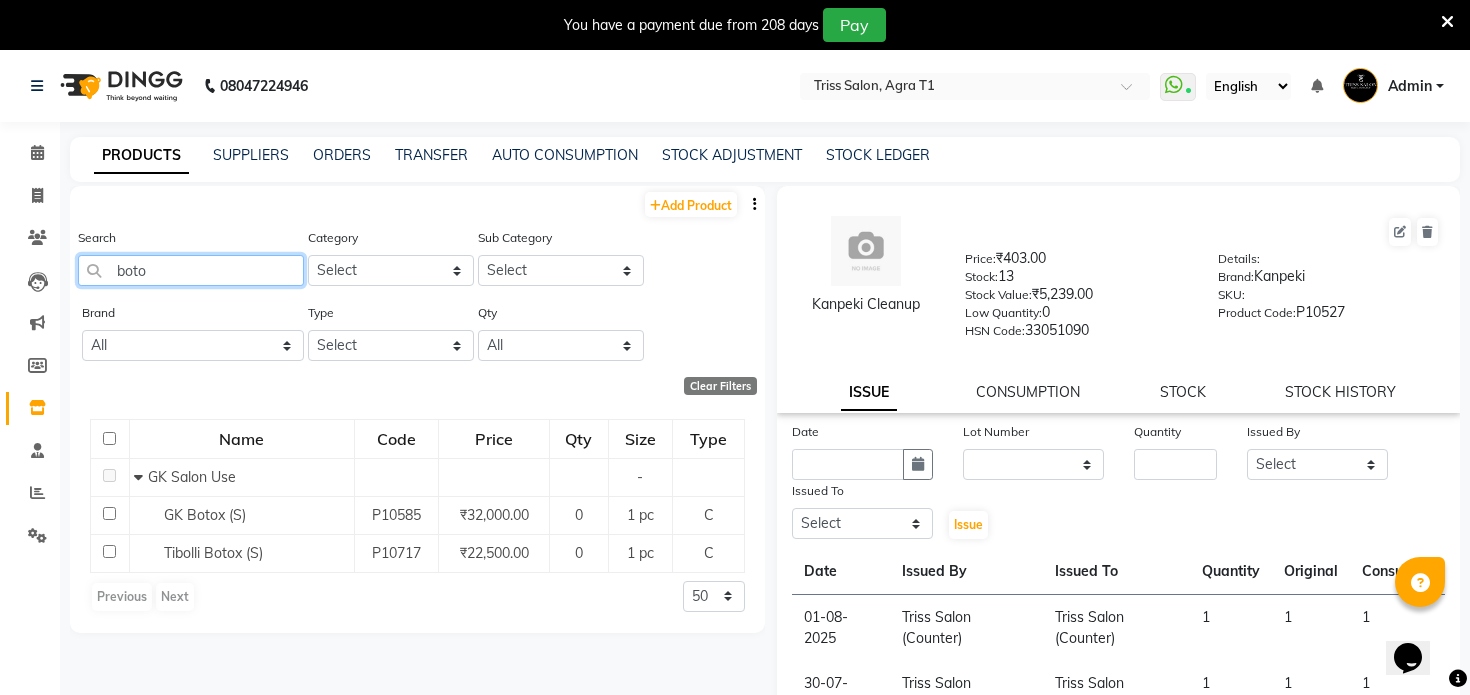 type on "boto" 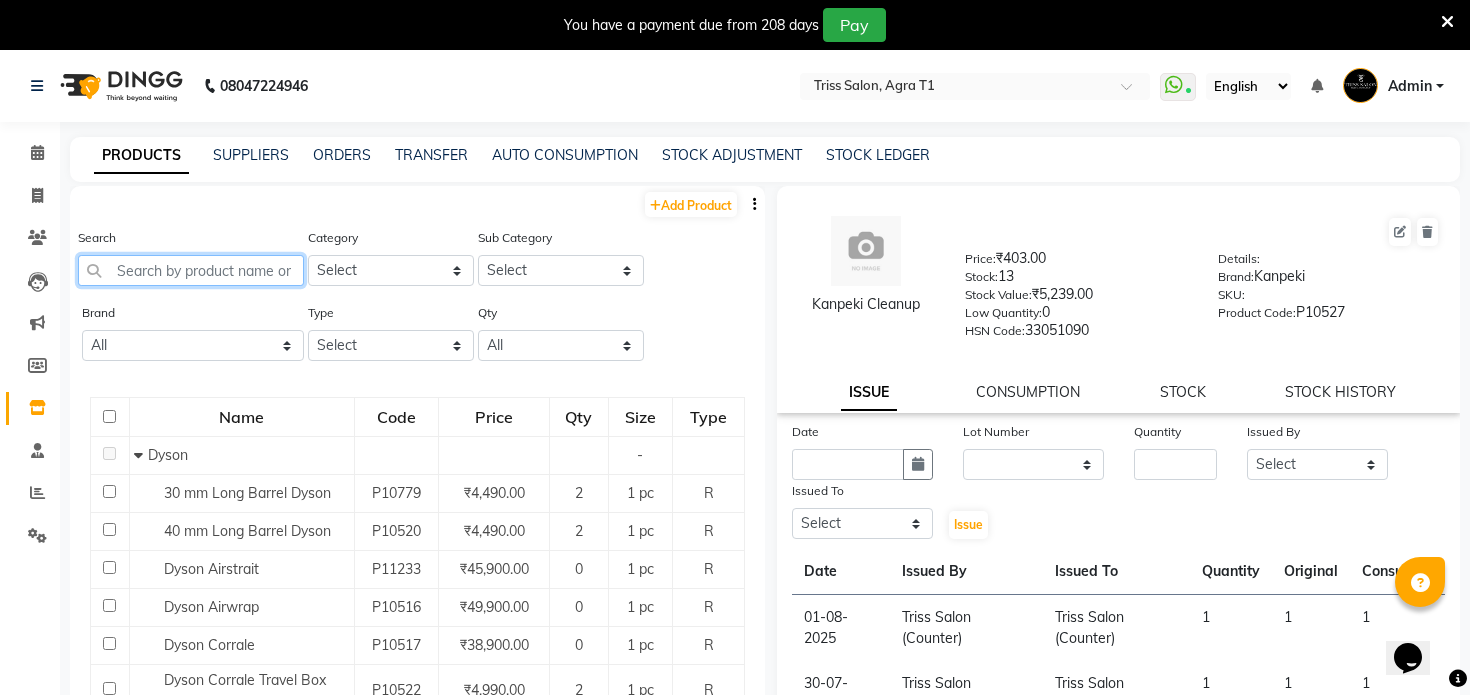 type 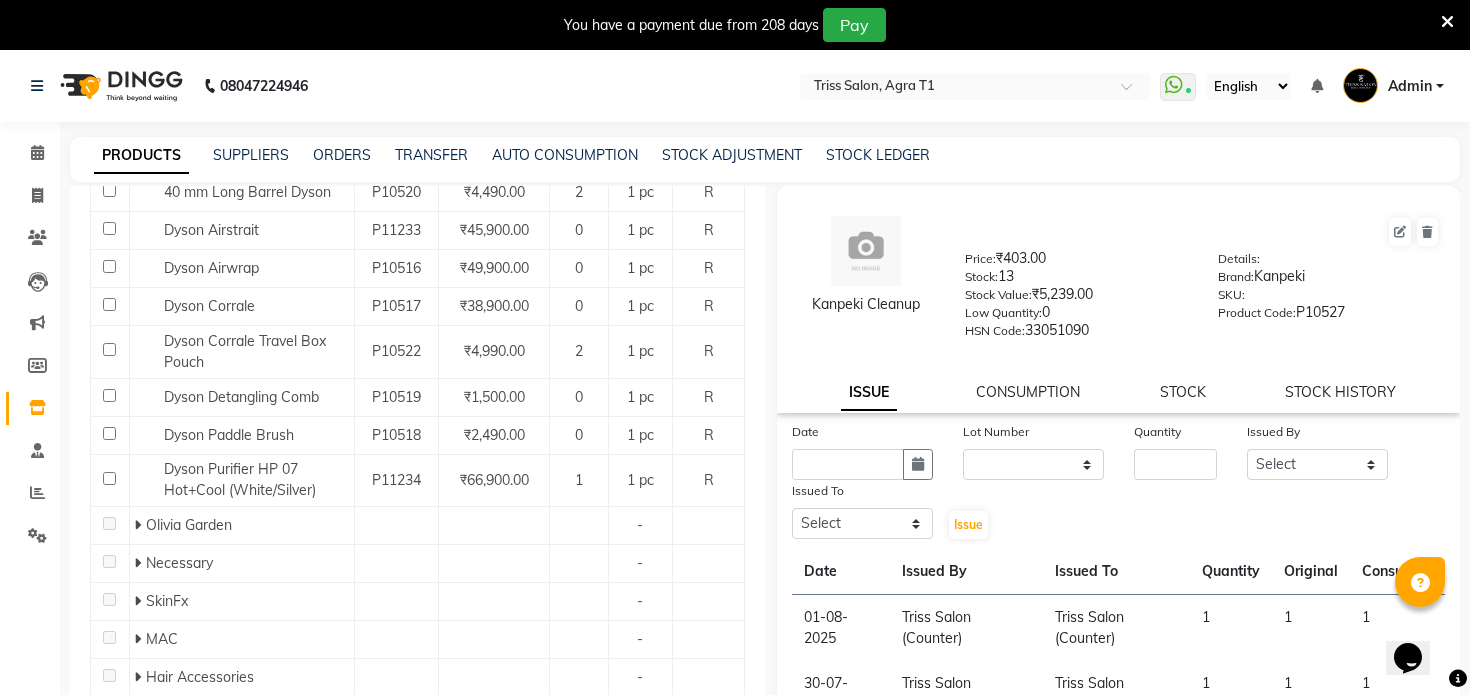 scroll, scrollTop: 0, scrollLeft: 0, axis: both 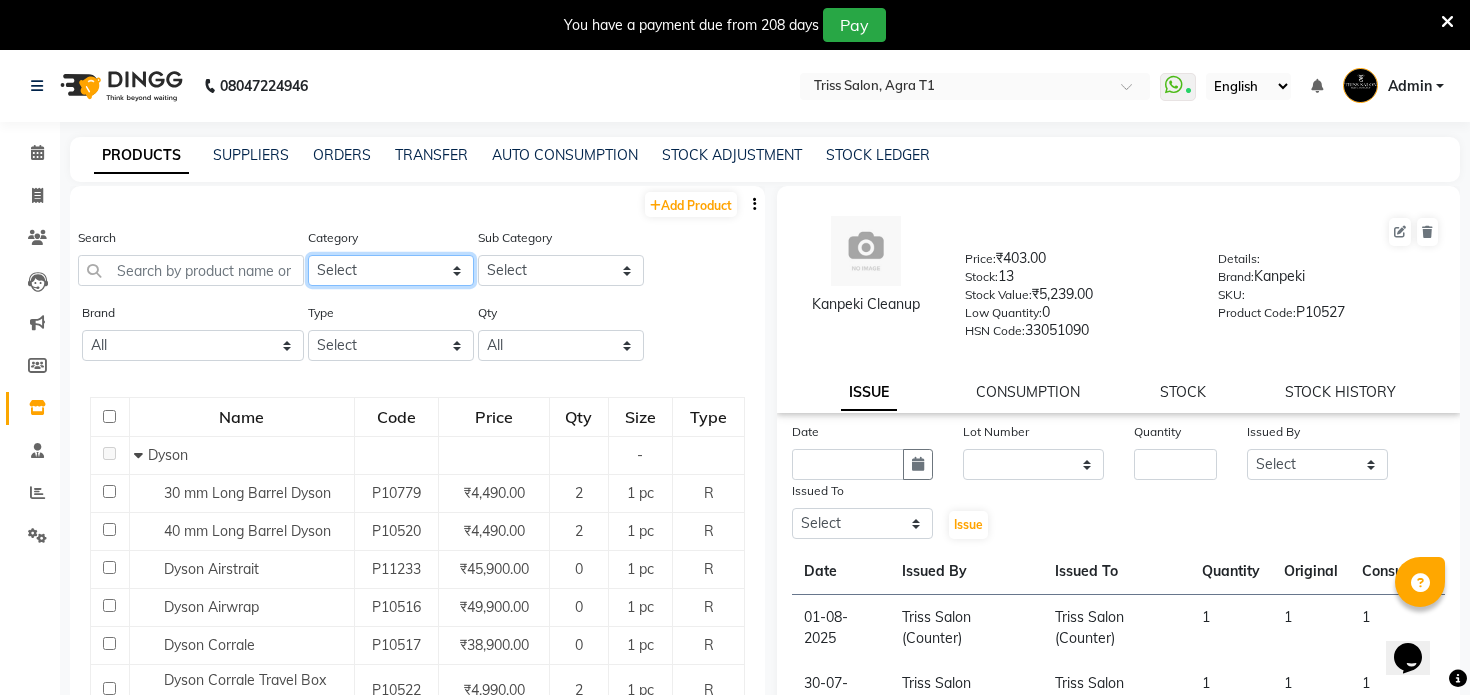 click on "Select PH Keune GK Moroccan Oil 3TenX K18 Schwarzkopf Mintree Kanpeki Thalgo Other Floractive" 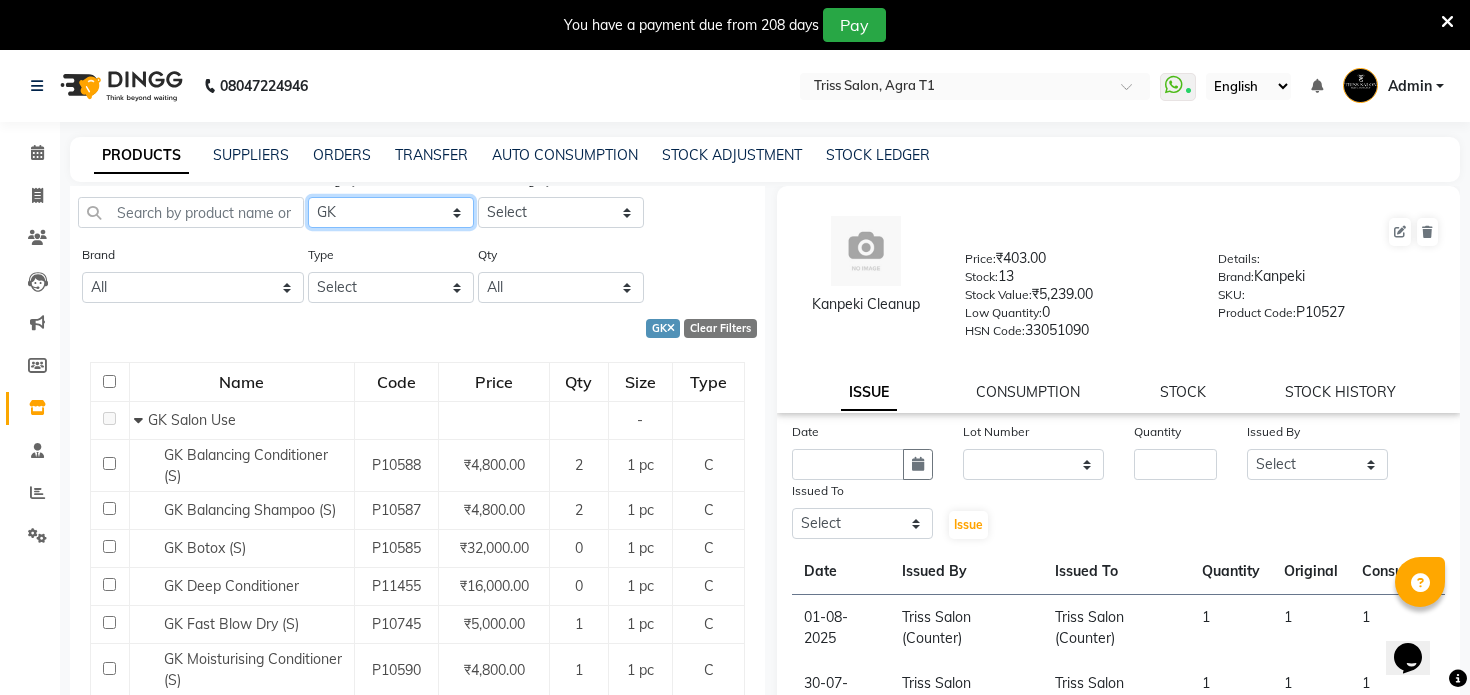scroll, scrollTop: 0, scrollLeft: 0, axis: both 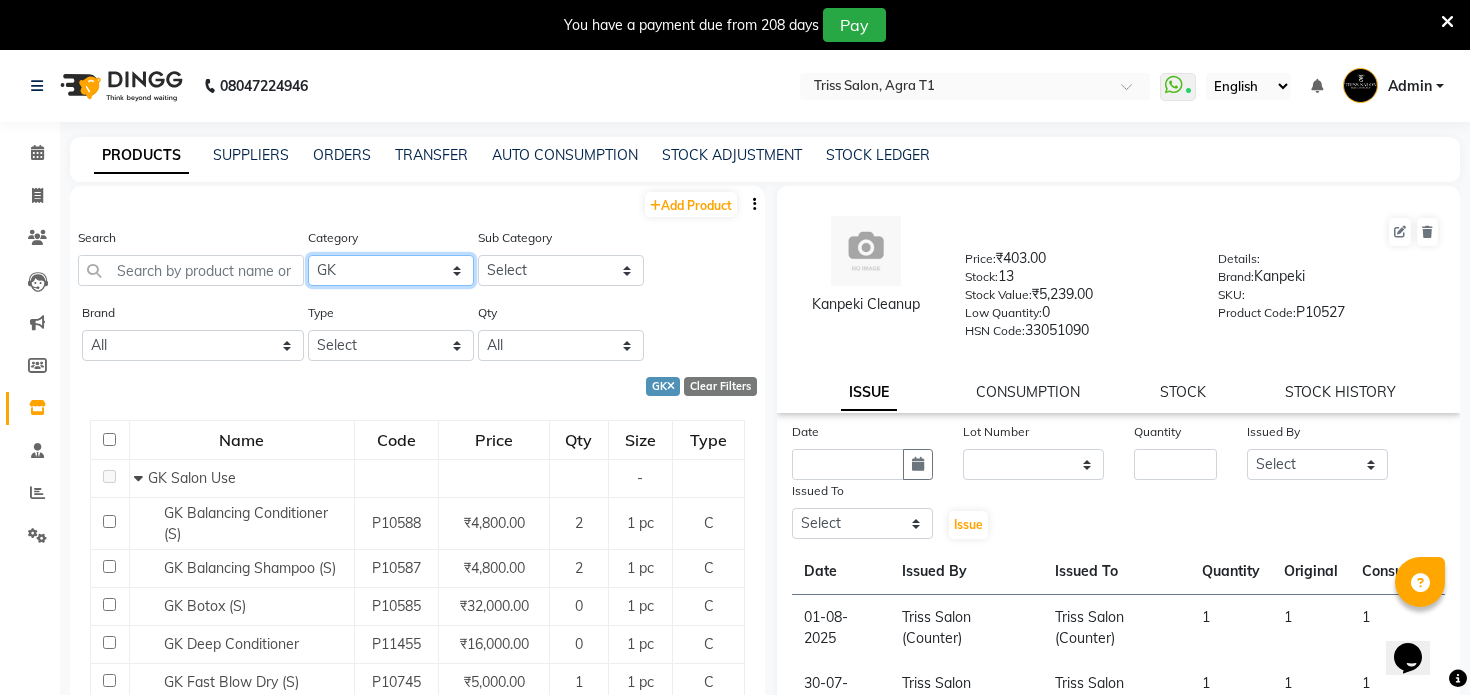 click on "Select PH Keune GK Moroccan Oil 3TenX K18 Schwarzkopf Mintree Kanpeki Thalgo Other Floractive" 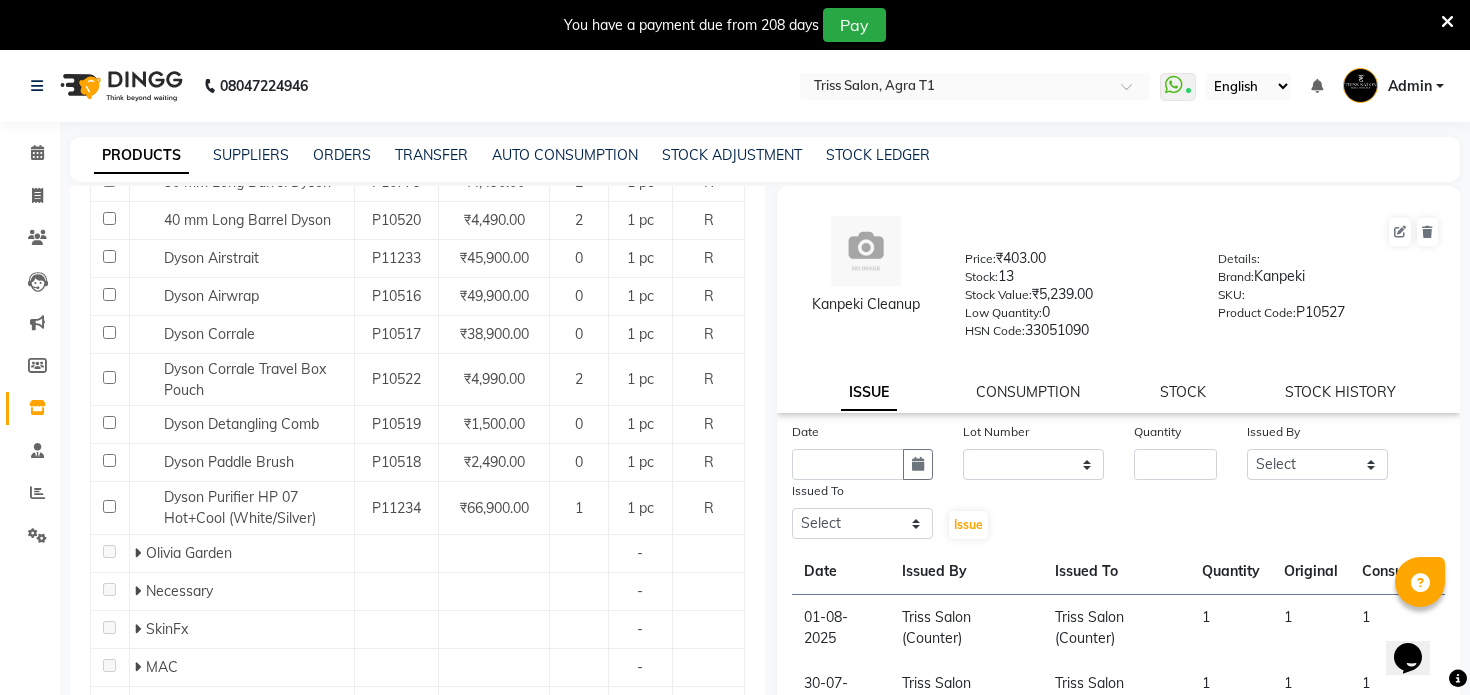 scroll, scrollTop: 390, scrollLeft: 0, axis: vertical 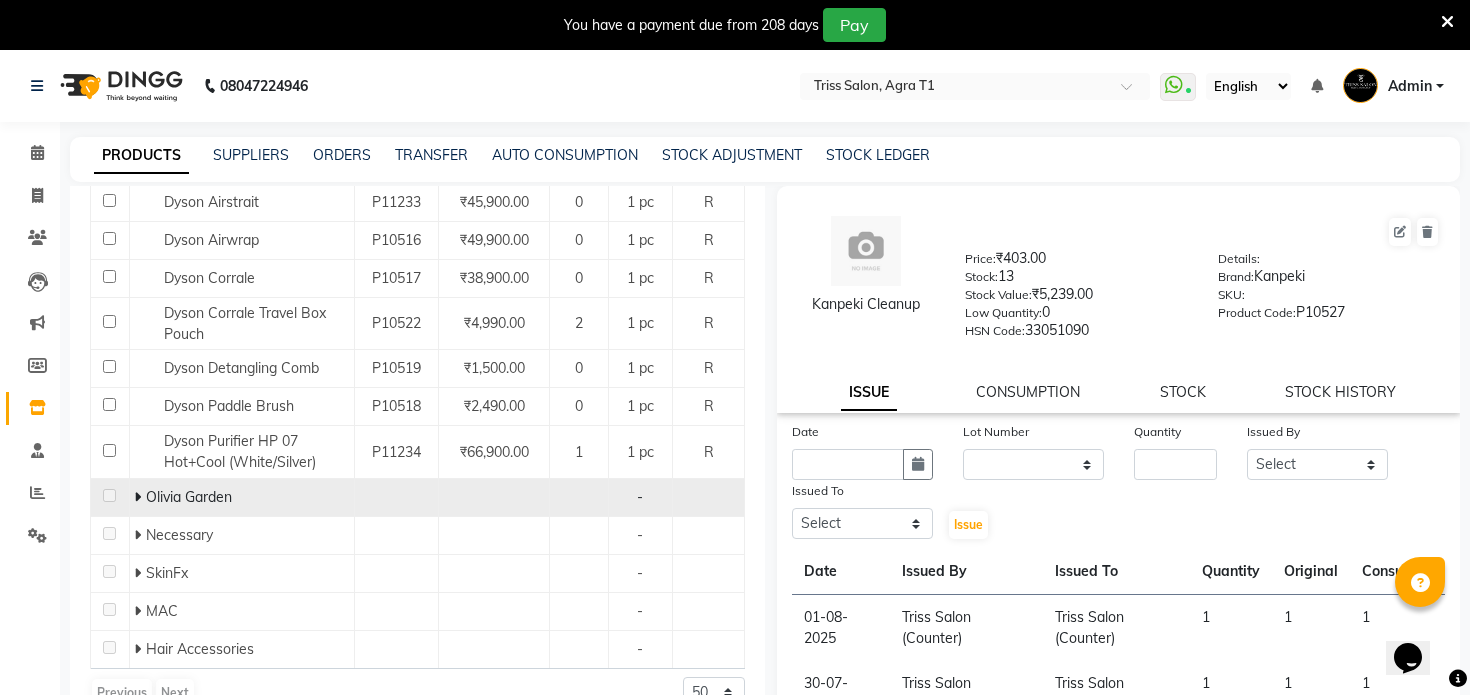 click 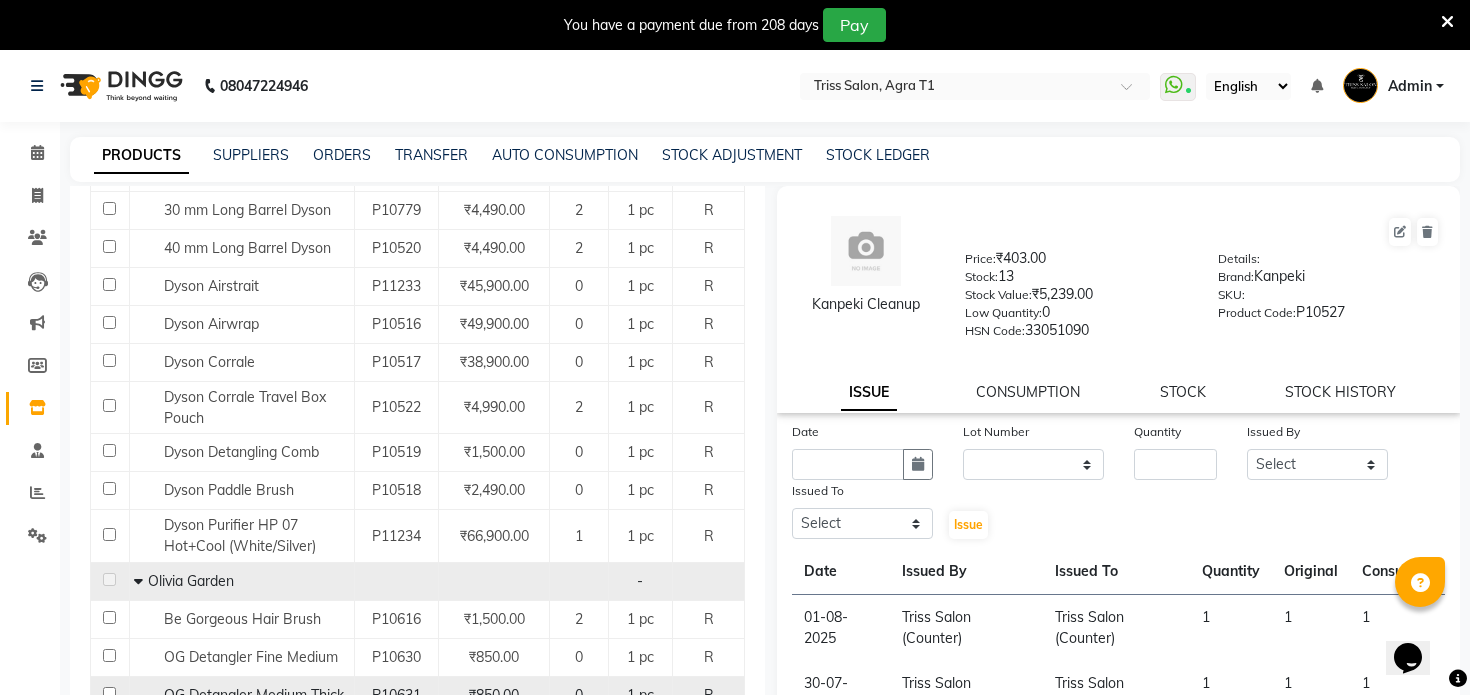scroll, scrollTop: 0, scrollLeft: 0, axis: both 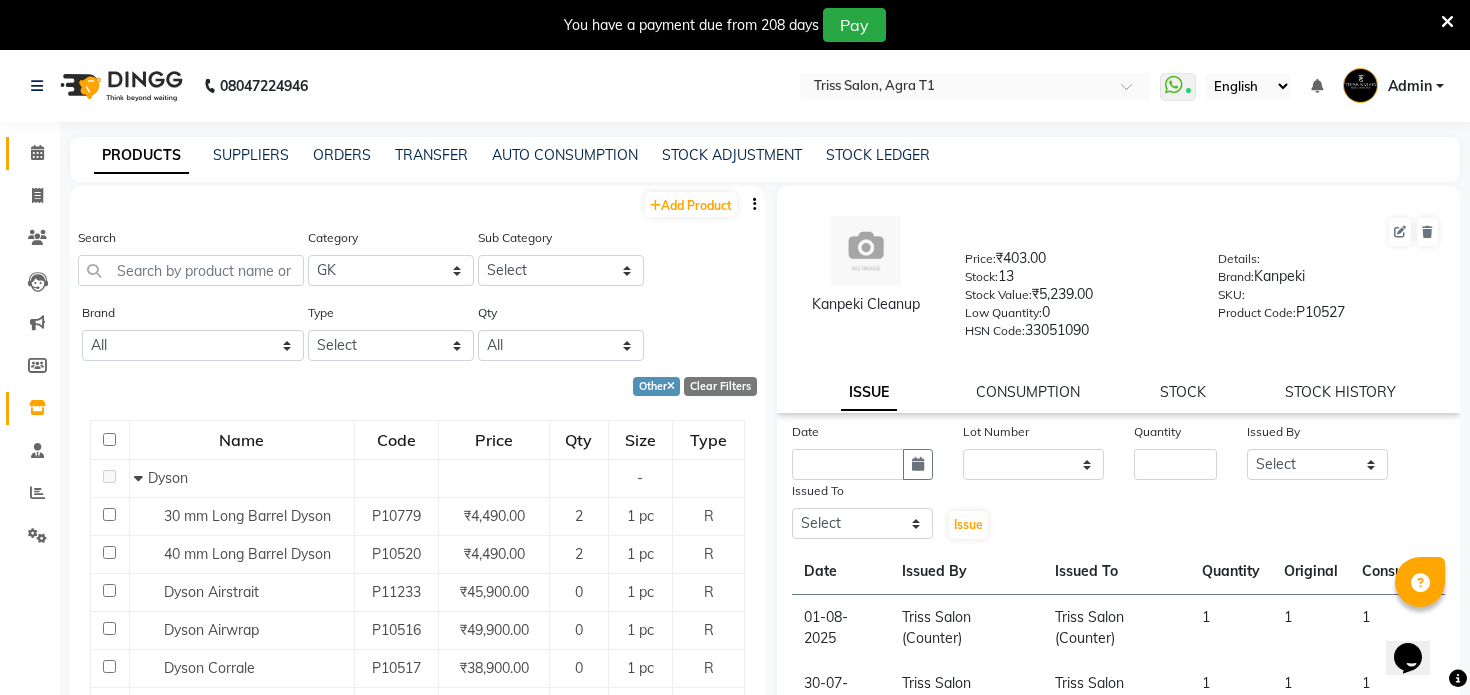 click 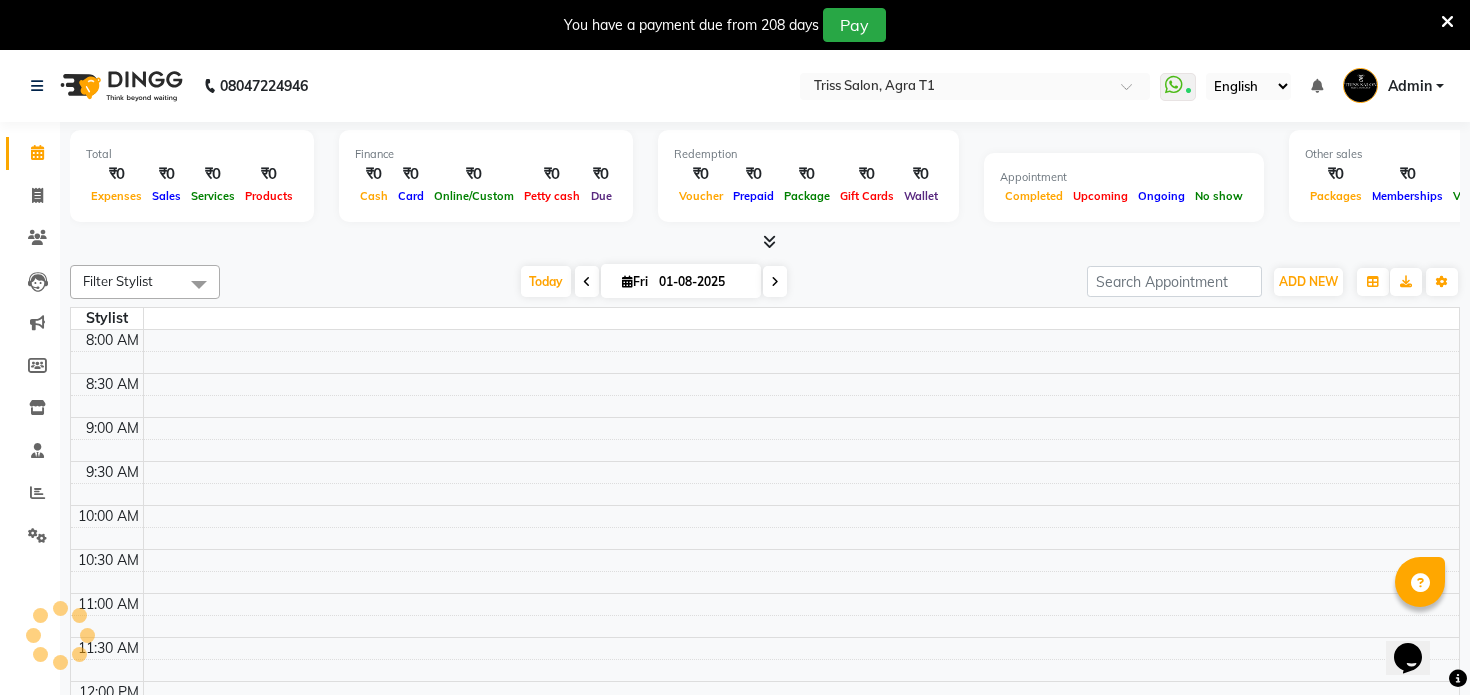 scroll, scrollTop: 0, scrollLeft: 0, axis: both 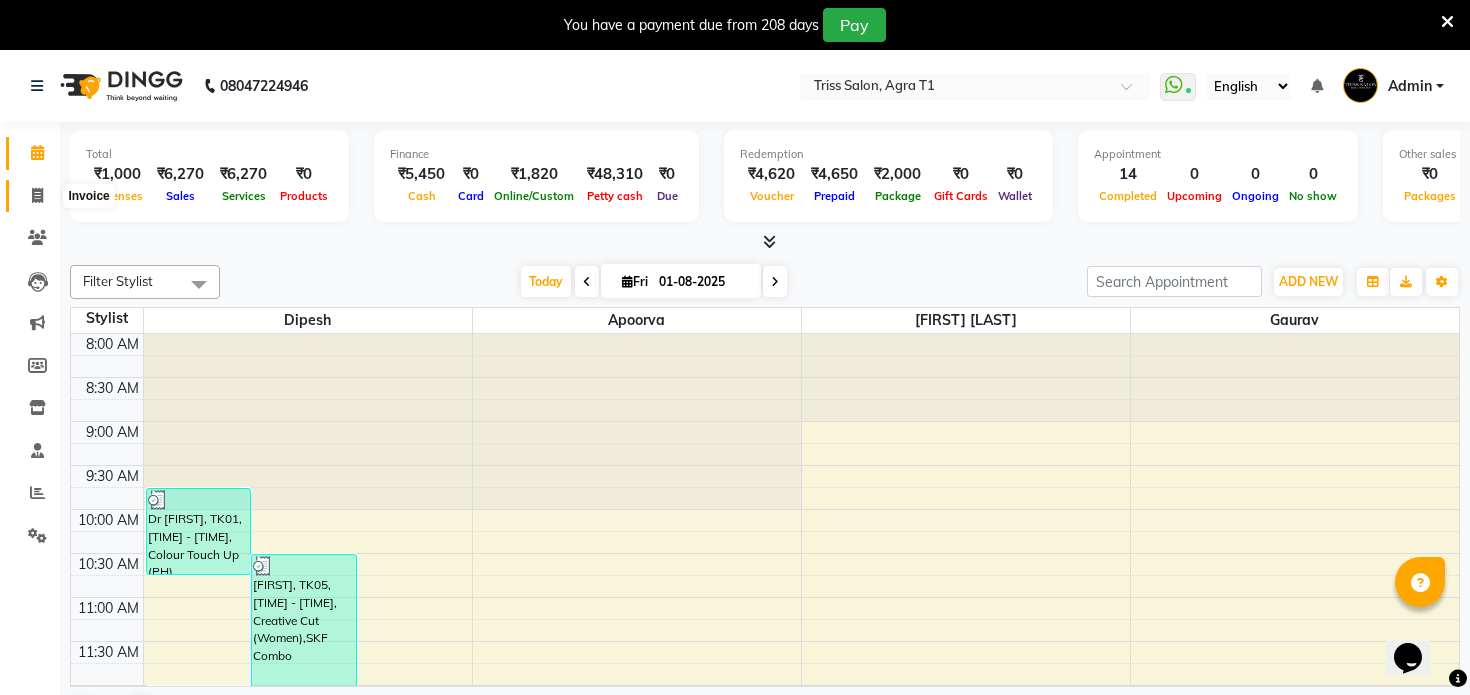 click 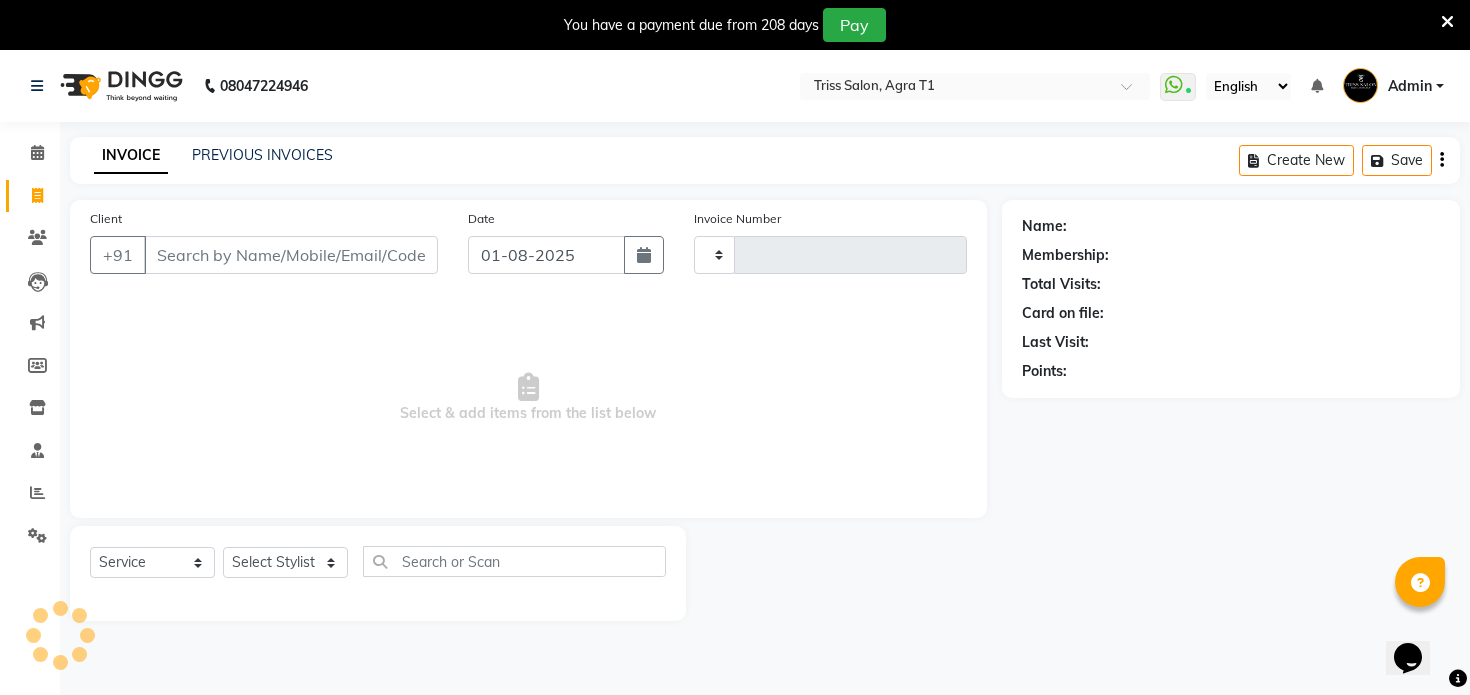type on "5334" 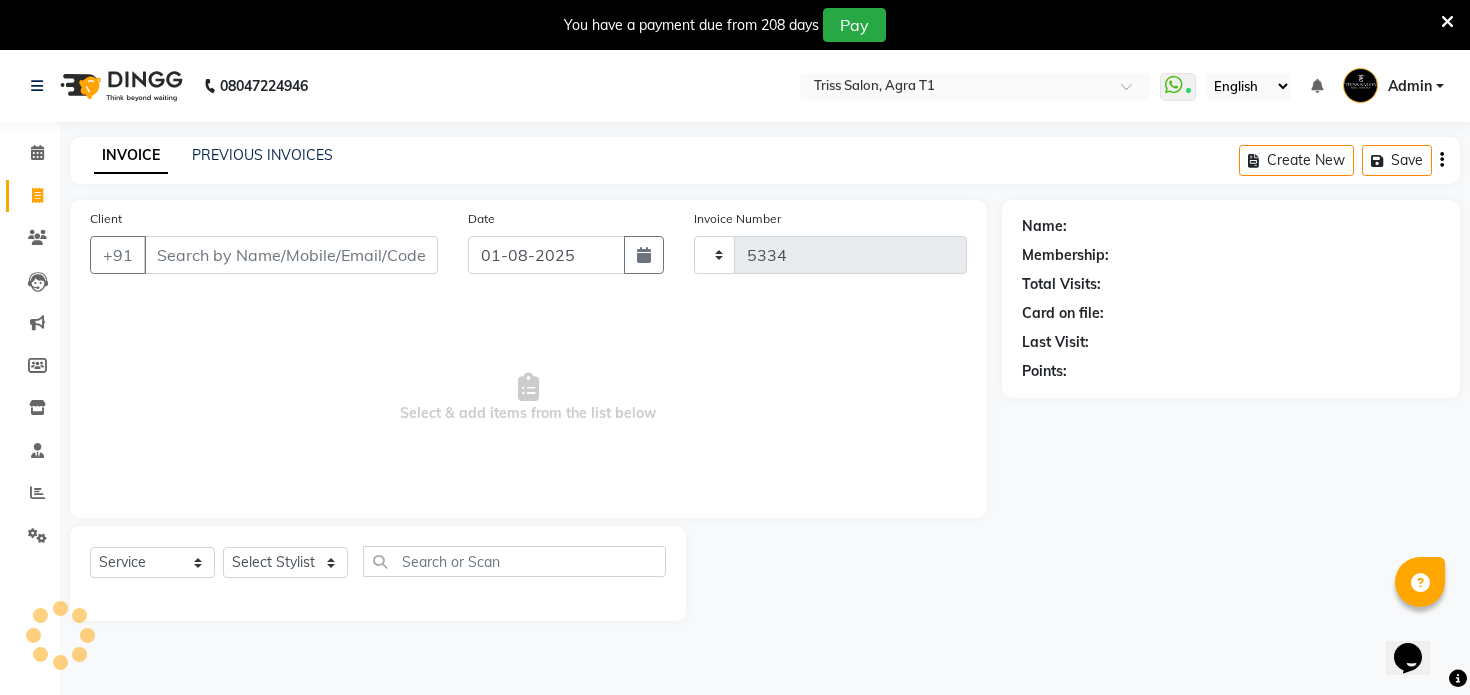 select on "4300" 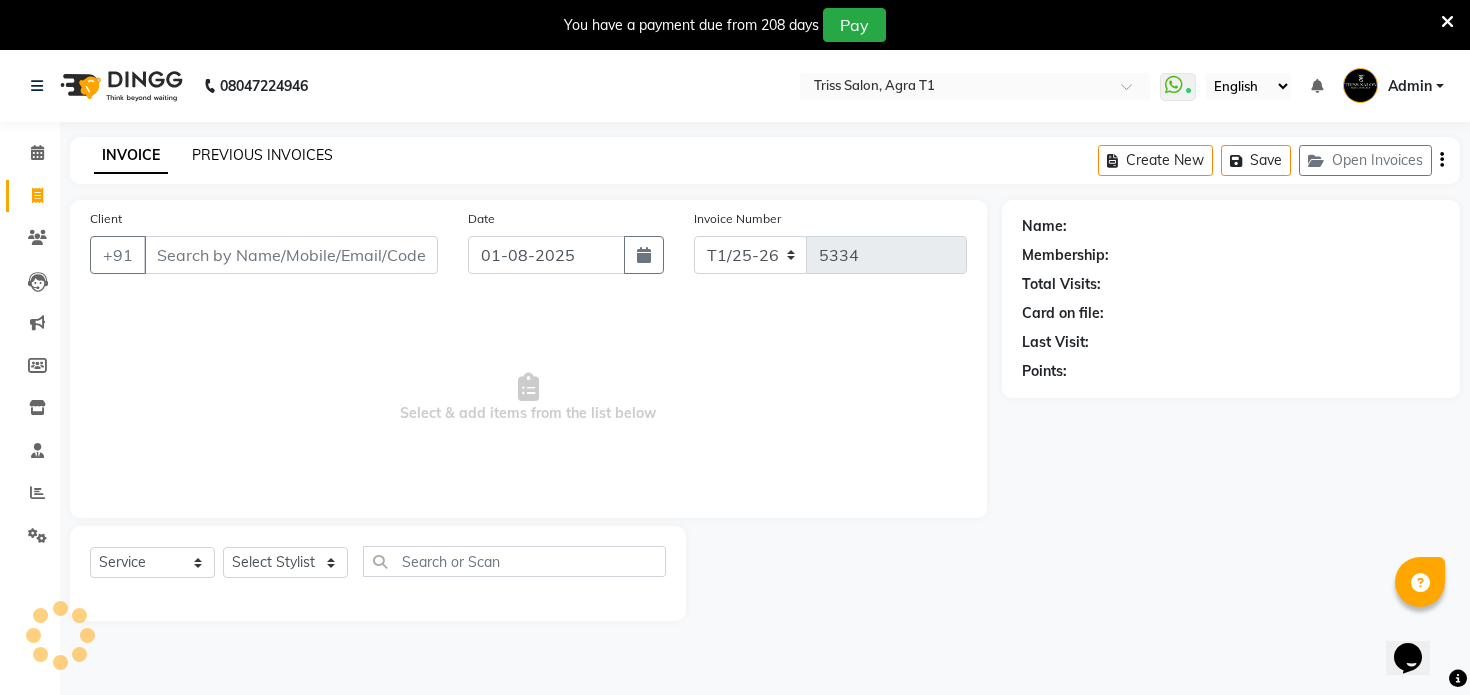 click on "PREVIOUS INVOICES" 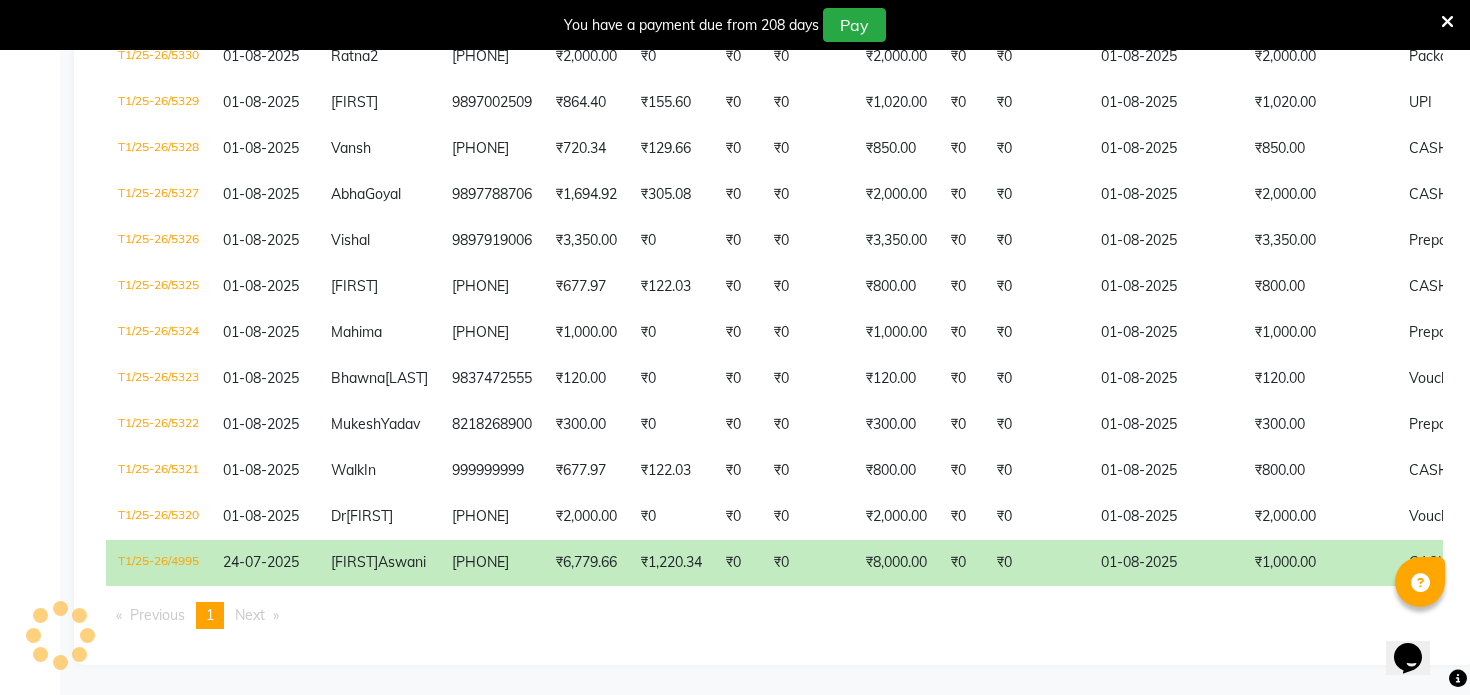 scroll, scrollTop: 594, scrollLeft: 0, axis: vertical 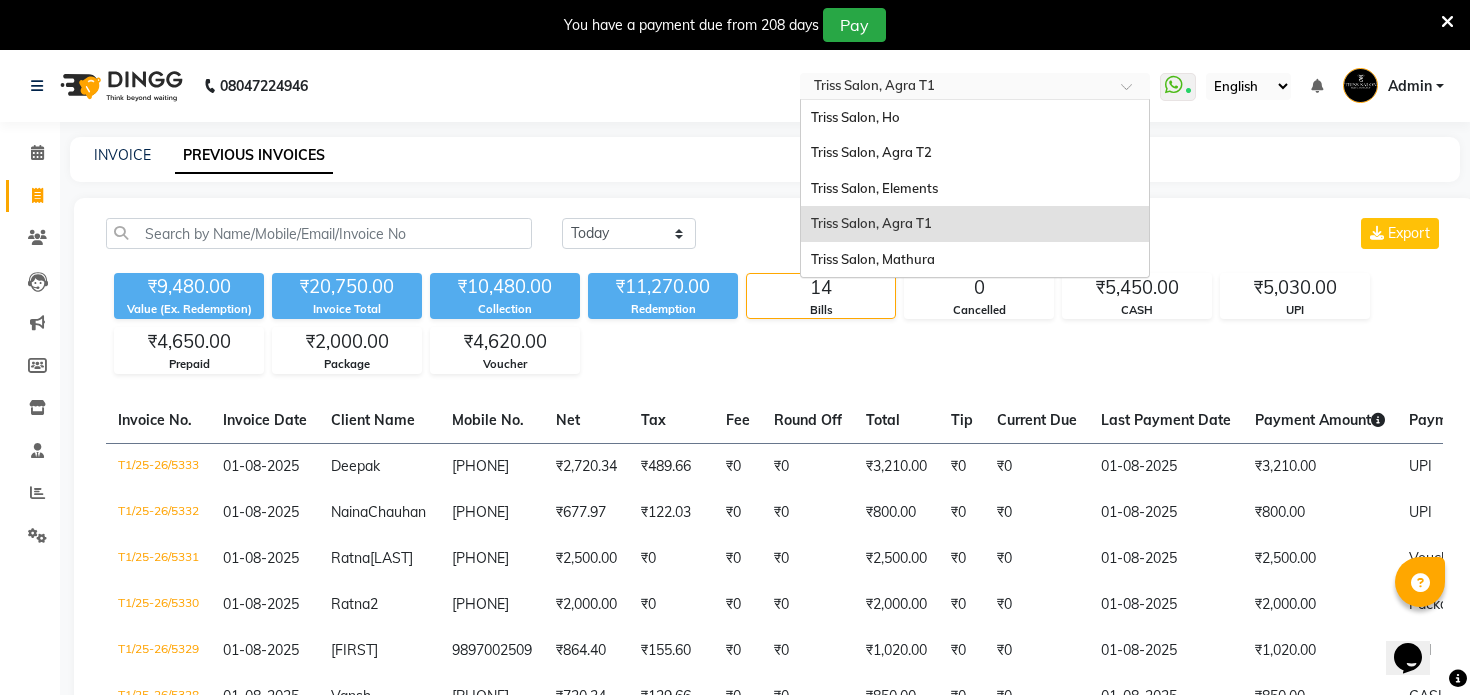 click at bounding box center [955, 88] 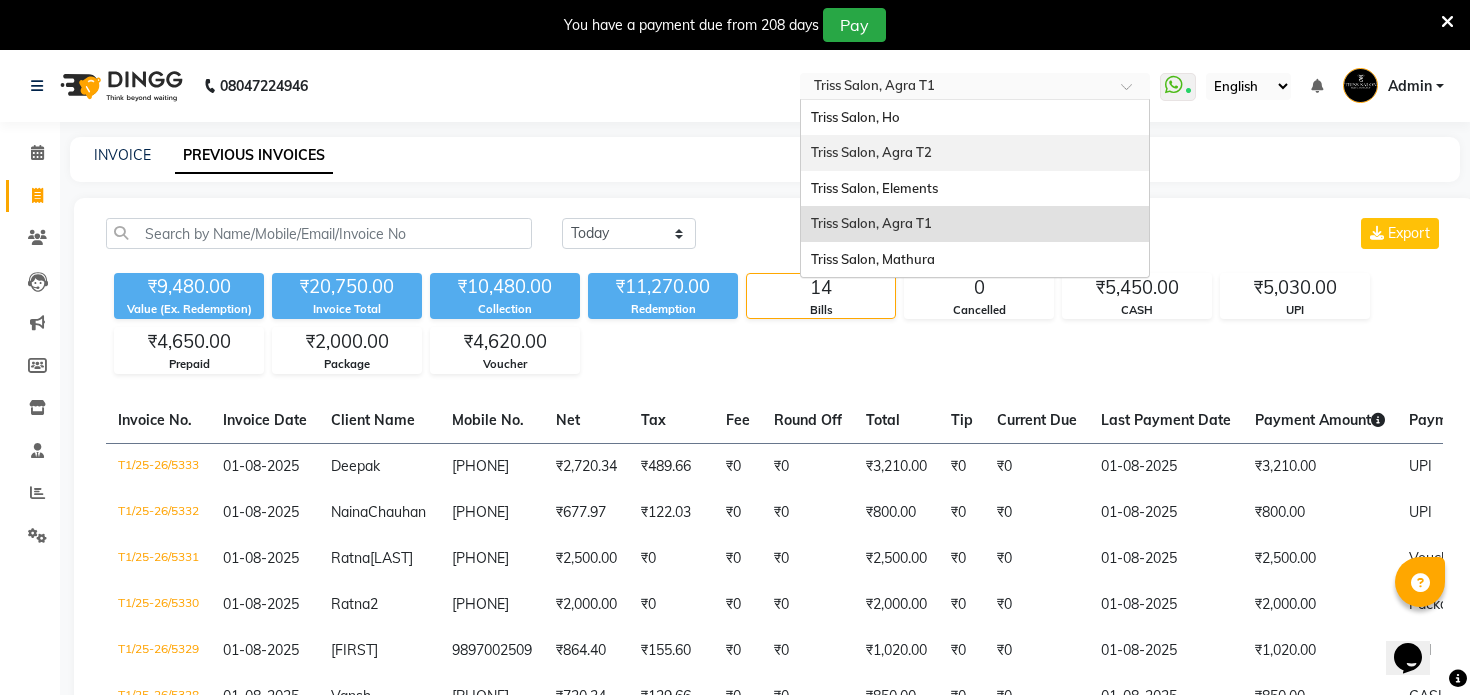 click on "Triss Salon, Agra T2" at bounding box center (871, 152) 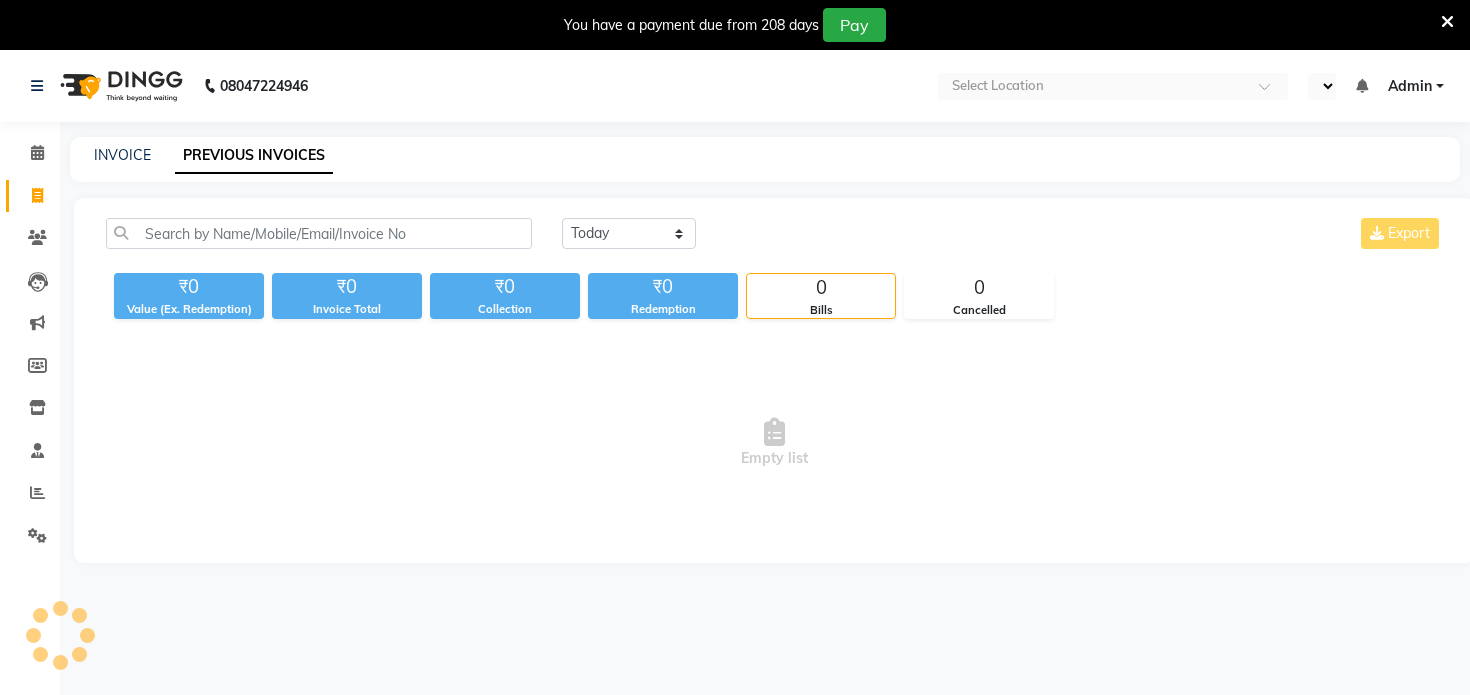 scroll, scrollTop: 0, scrollLeft: 0, axis: both 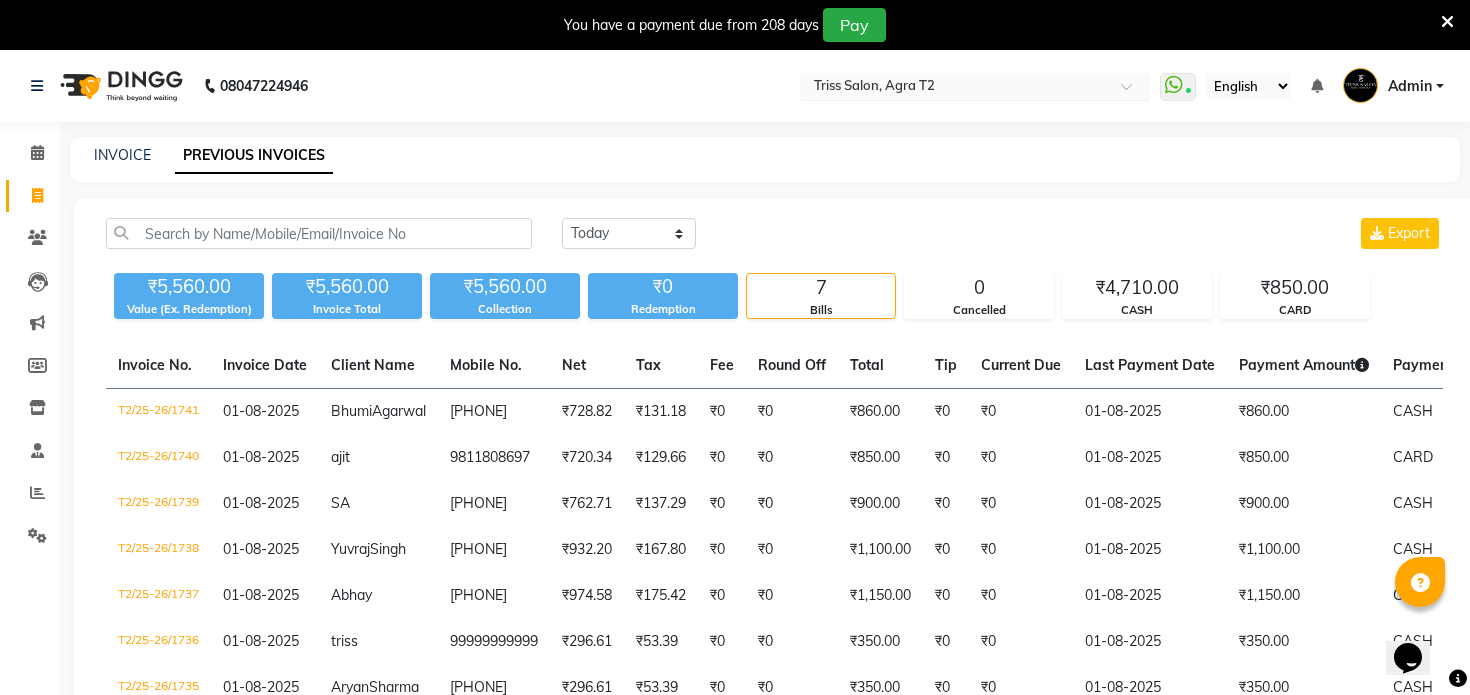 click at bounding box center [955, 88] 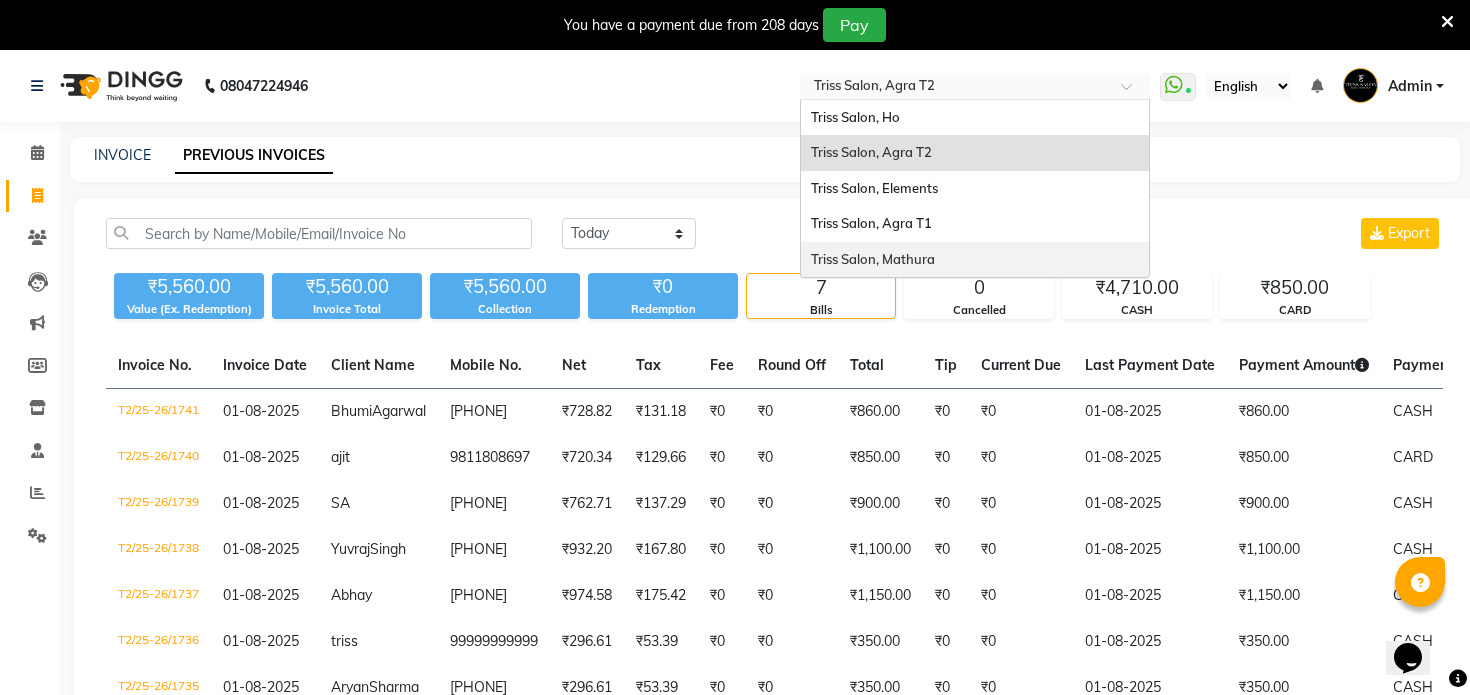 click on "Triss Salon, Mathura" at bounding box center (873, 259) 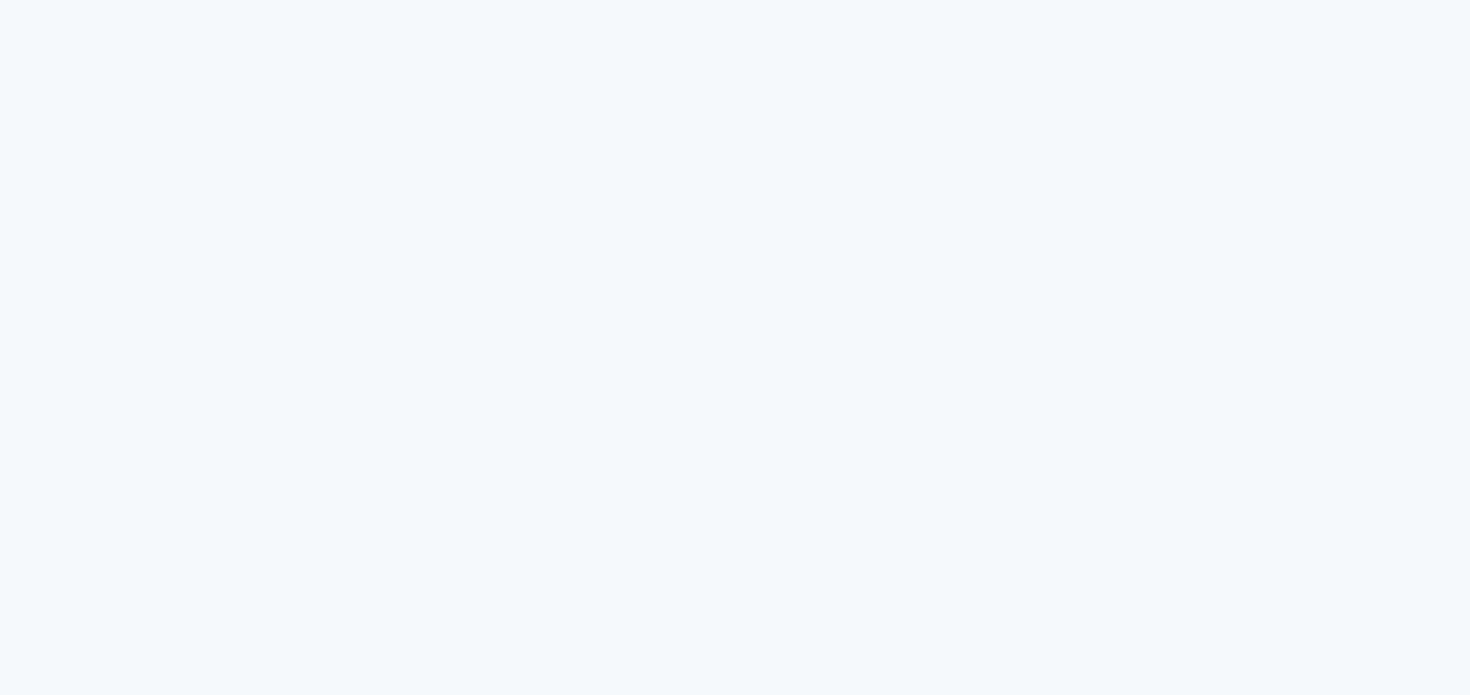 scroll, scrollTop: 0, scrollLeft: 0, axis: both 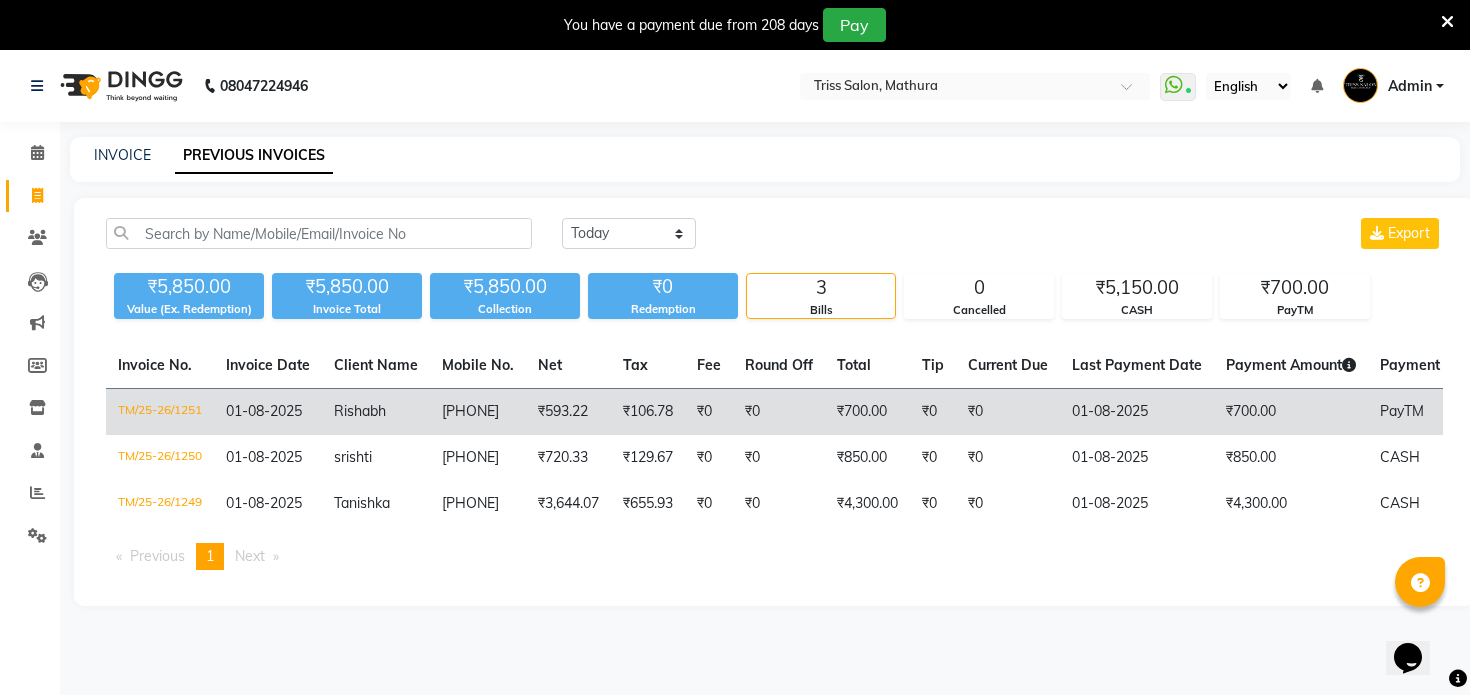 click on "₹0" 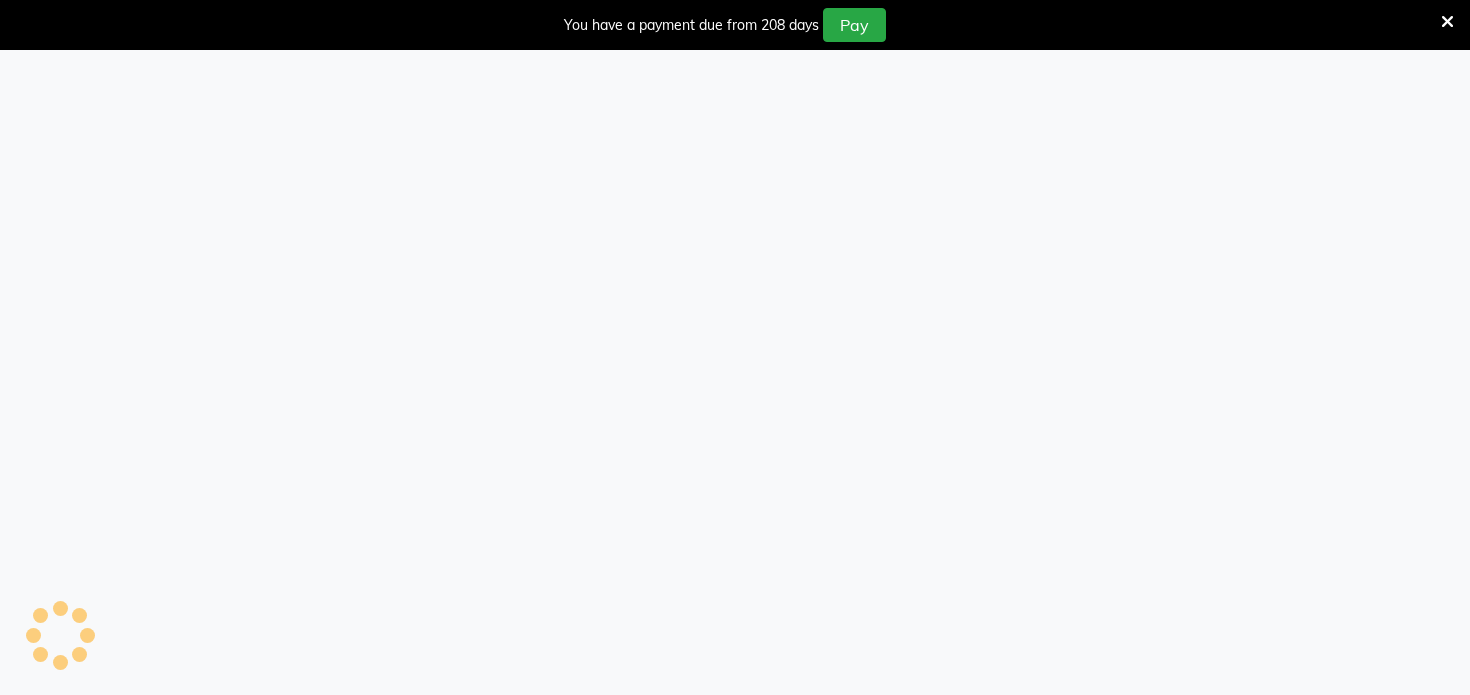 scroll, scrollTop: 0, scrollLeft: 0, axis: both 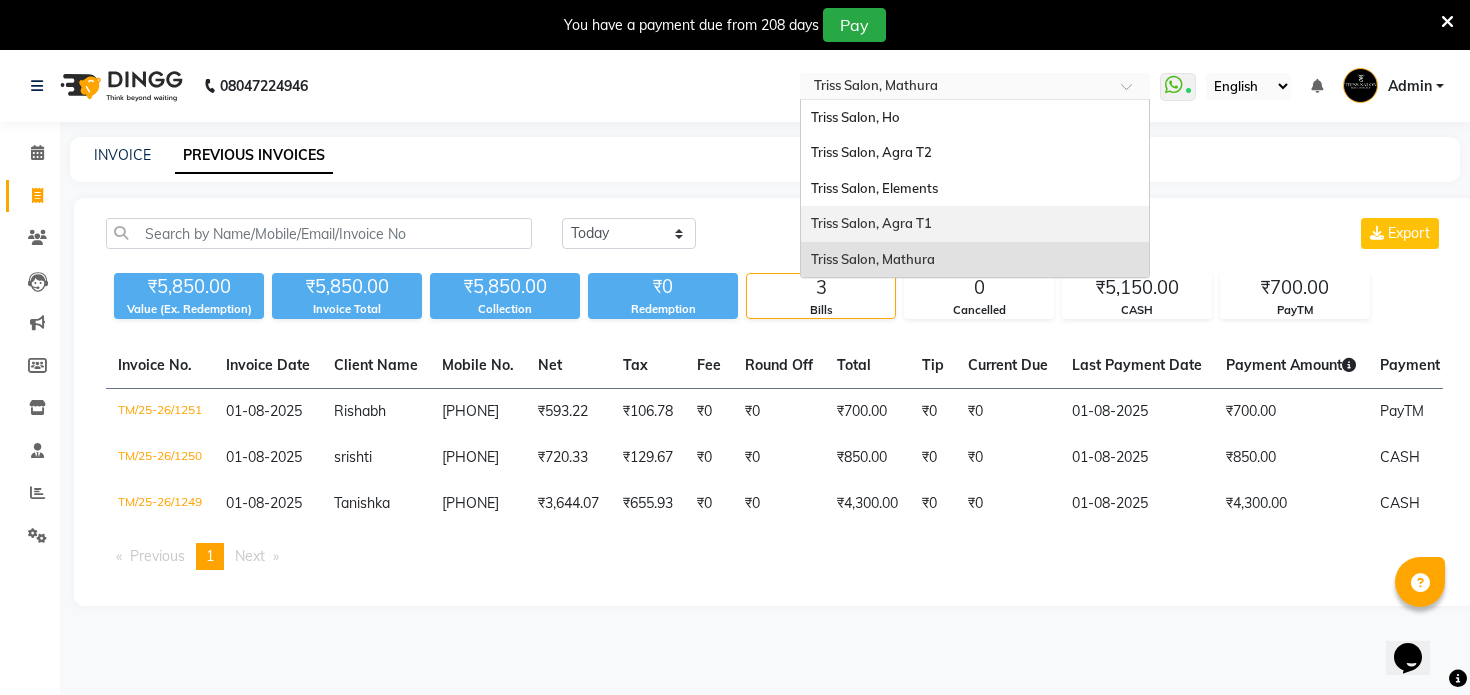 drag, startPoint x: 893, startPoint y: 202, endPoint x: 897, endPoint y: 218, distance: 16.492422 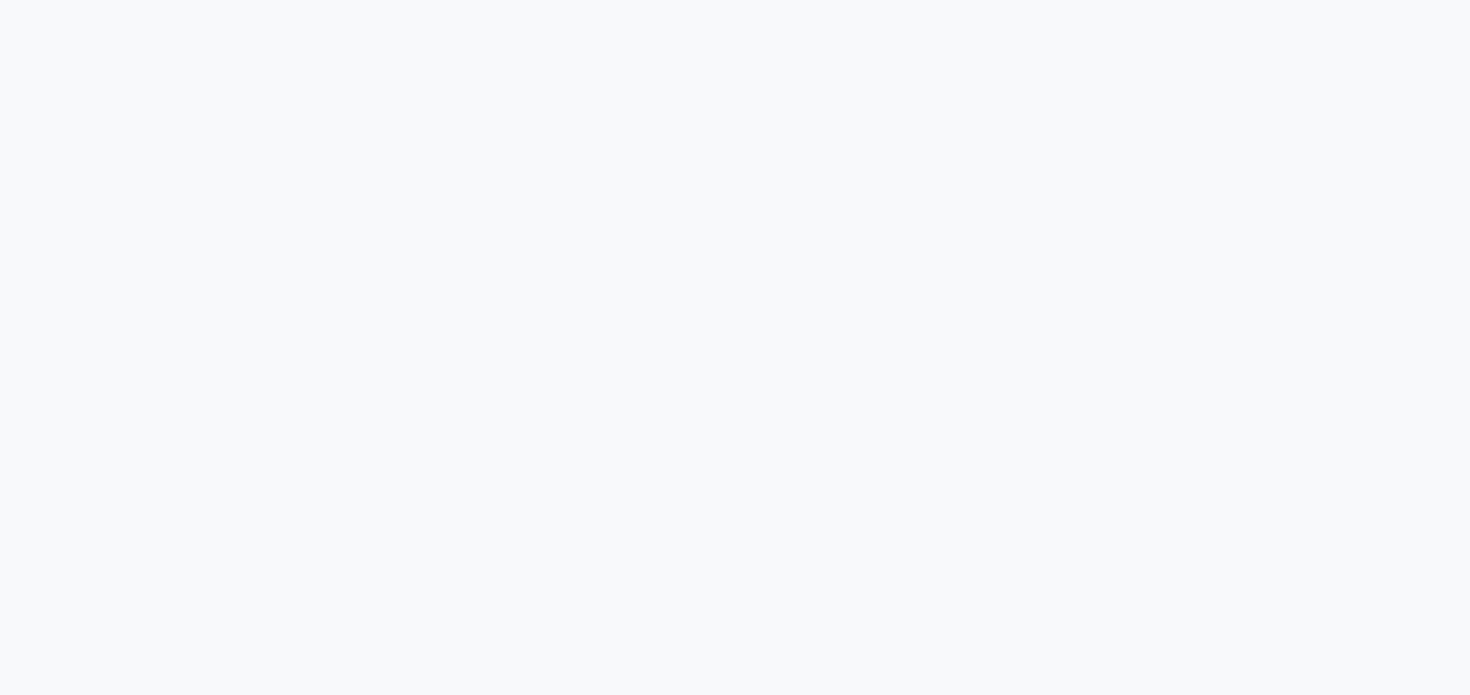 scroll, scrollTop: 0, scrollLeft: 0, axis: both 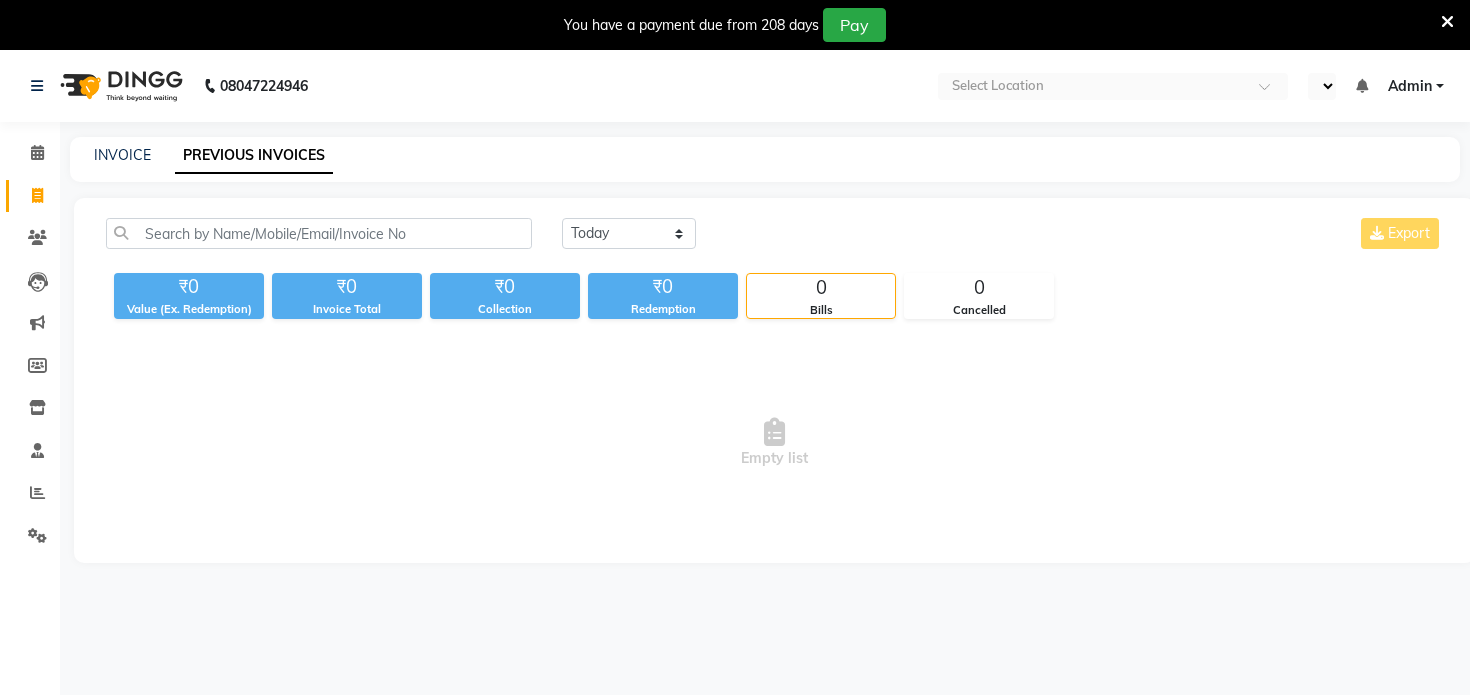 select on "en" 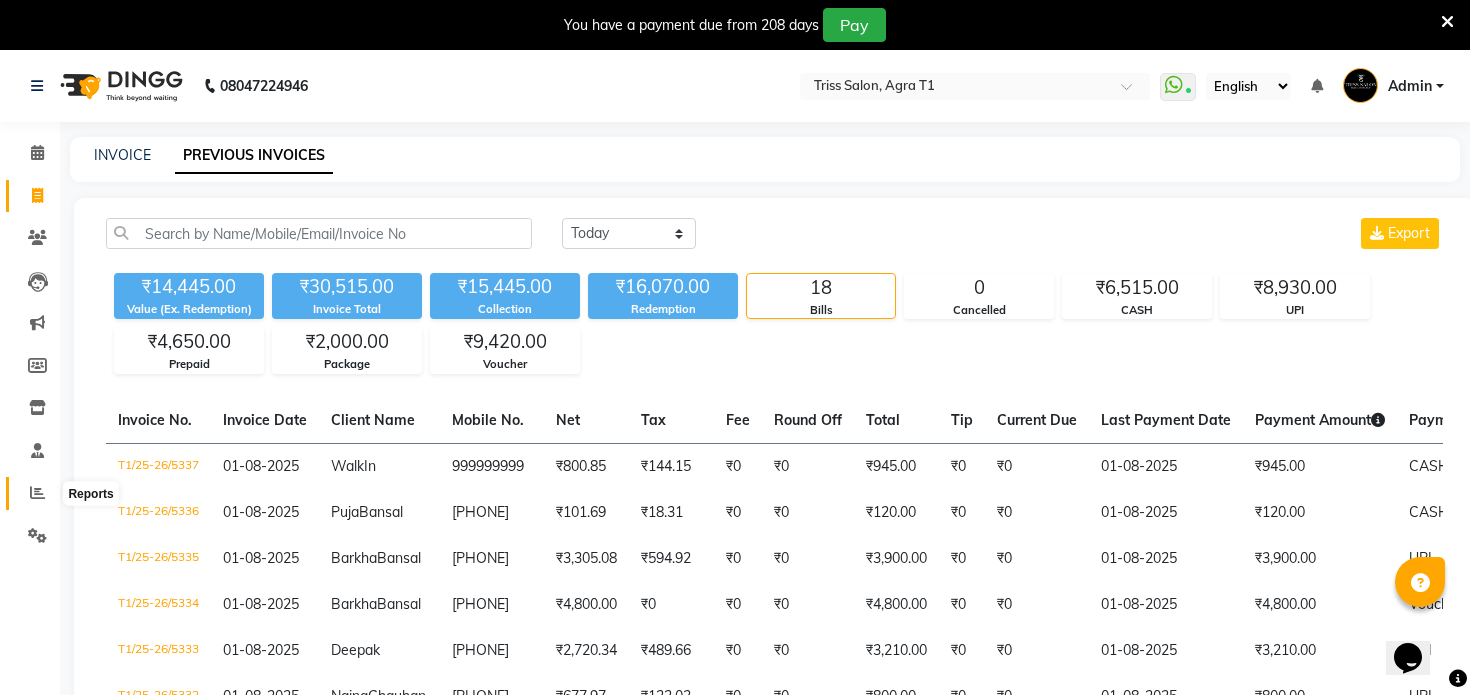 scroll, scrollTop: 0, scrollLeft: 0, axis: both 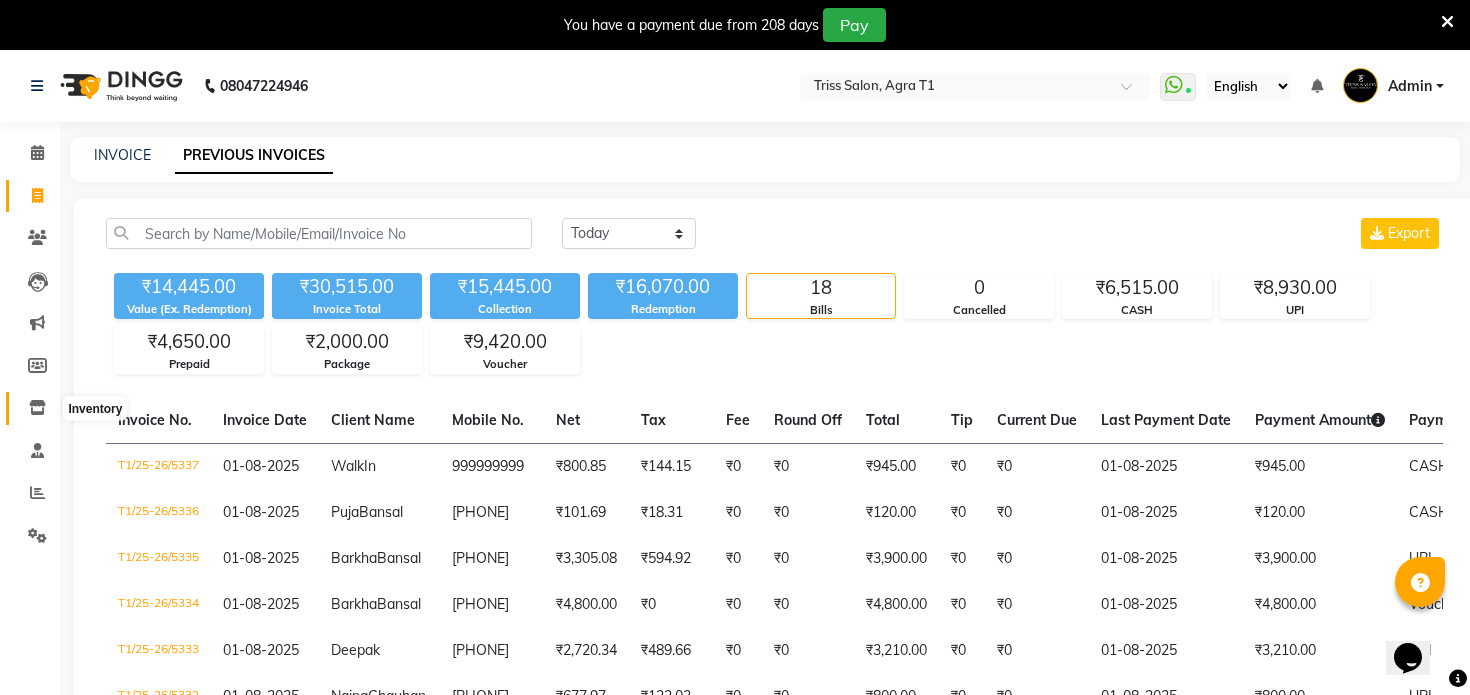 click 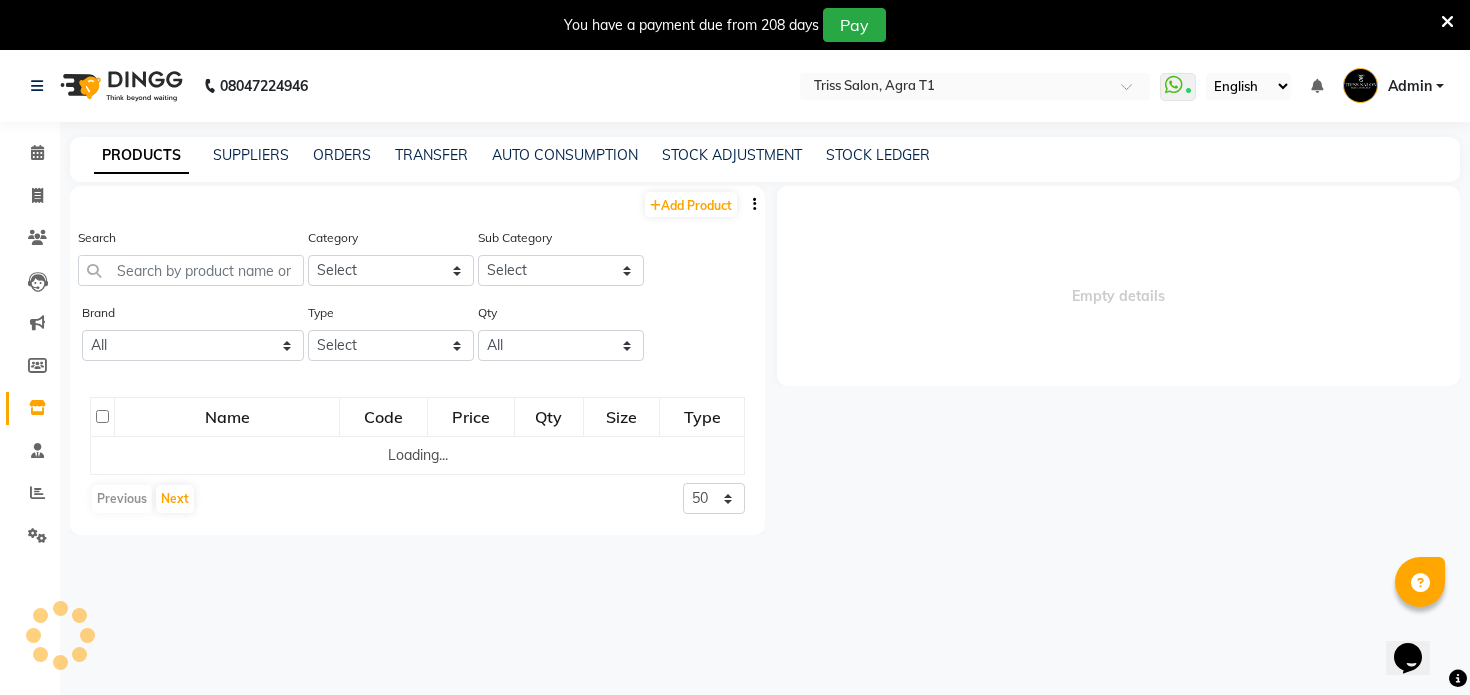 select 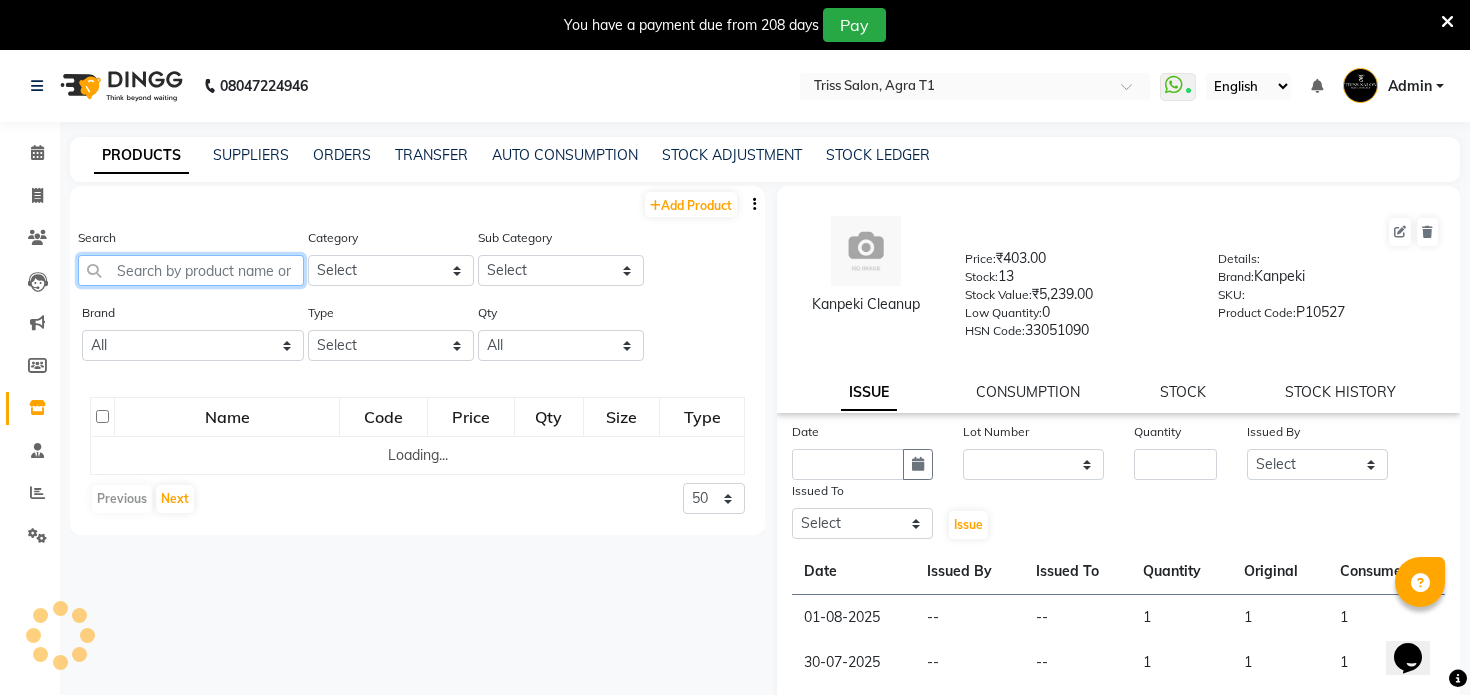 click 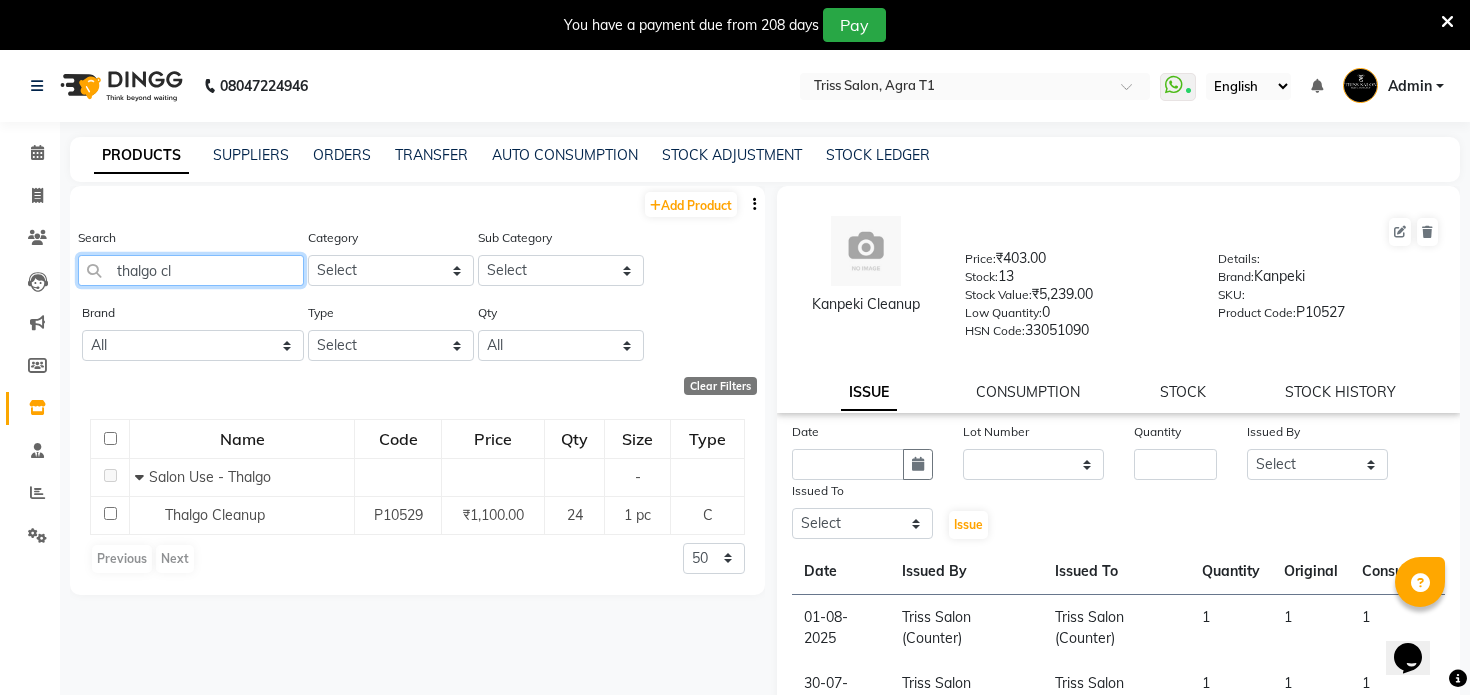 type on "thalgo cl" 